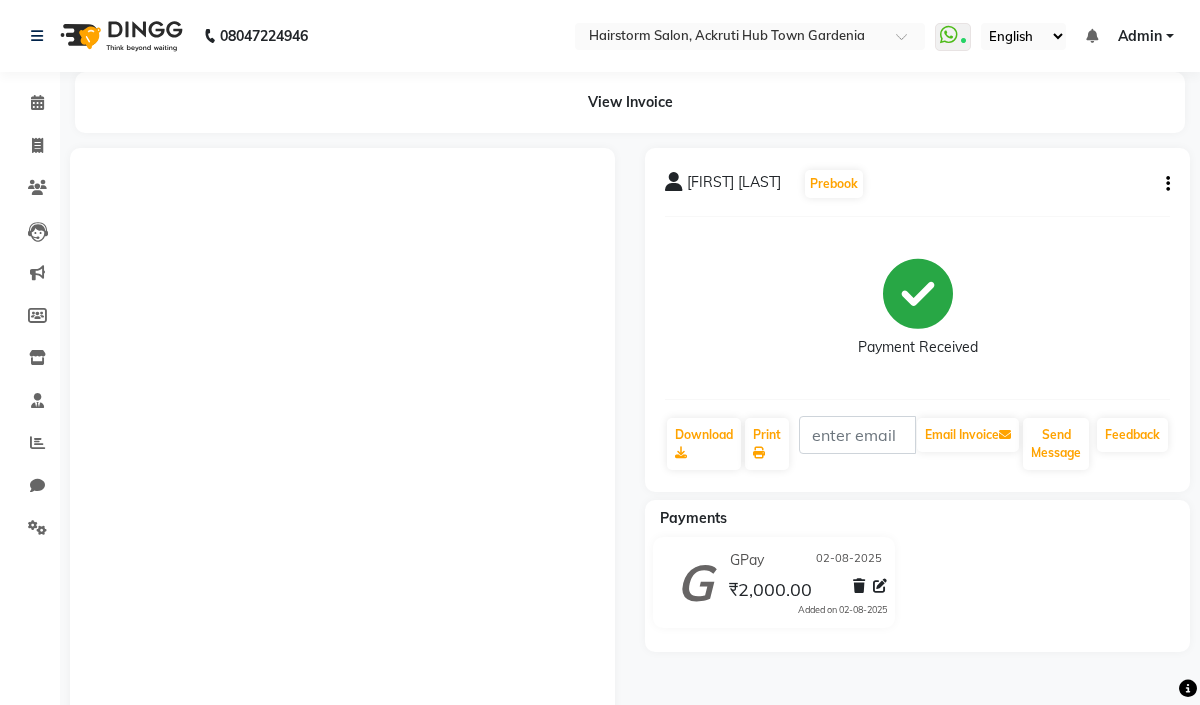 scroll, scrollTop: 0, scrollLeft: 0, axis: both 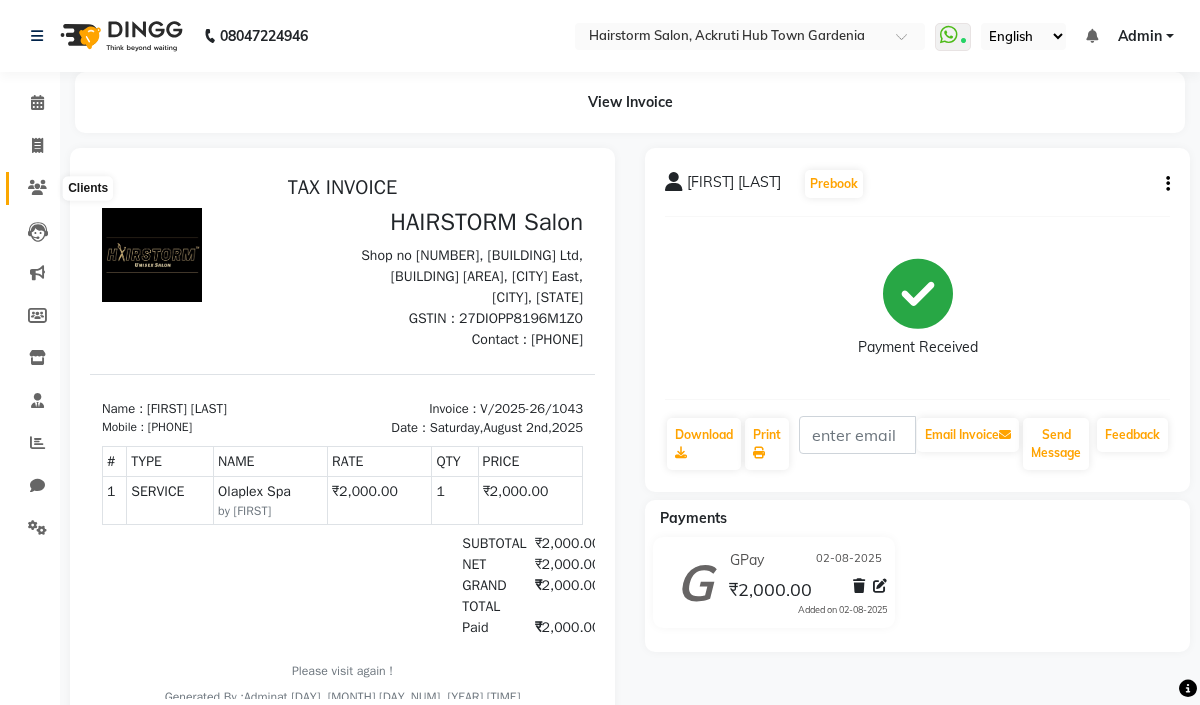 click 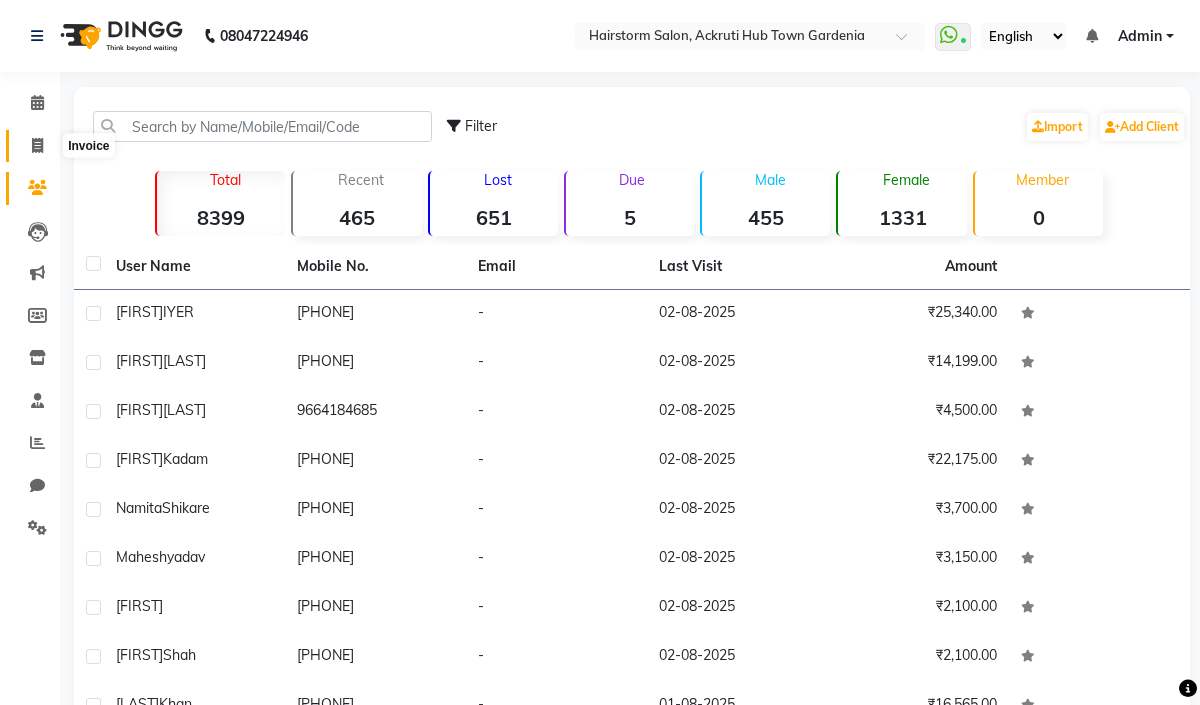 click 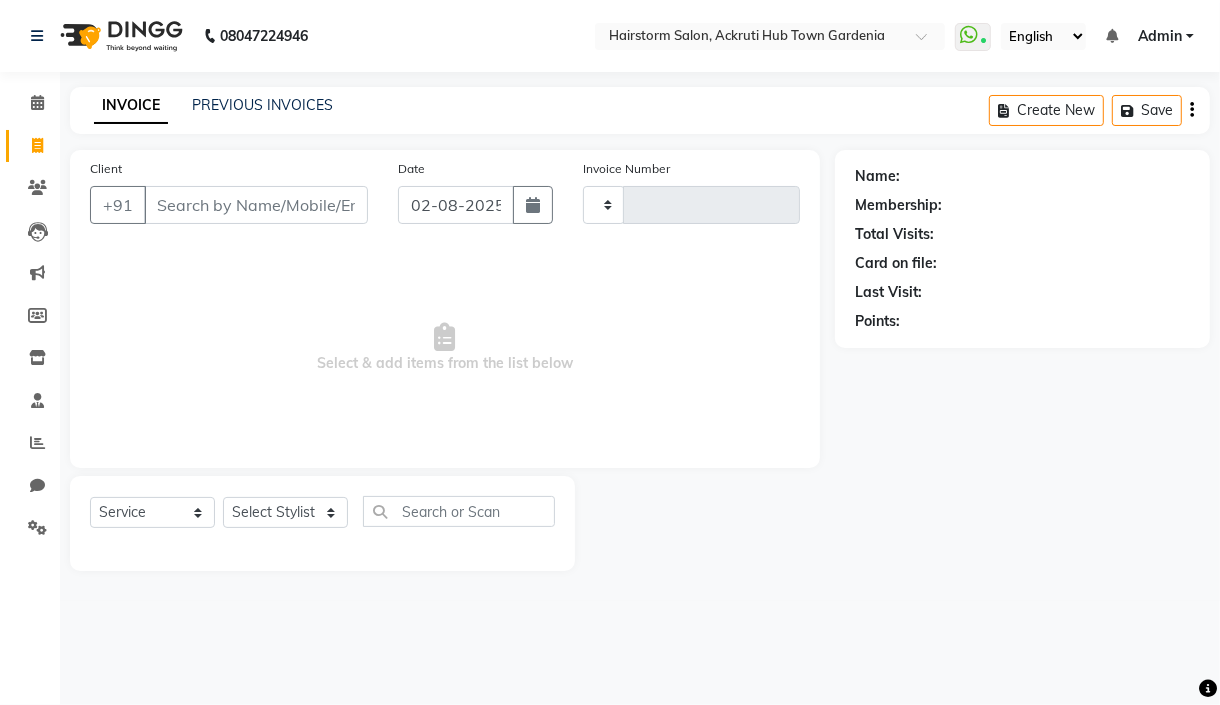 type on "1044" 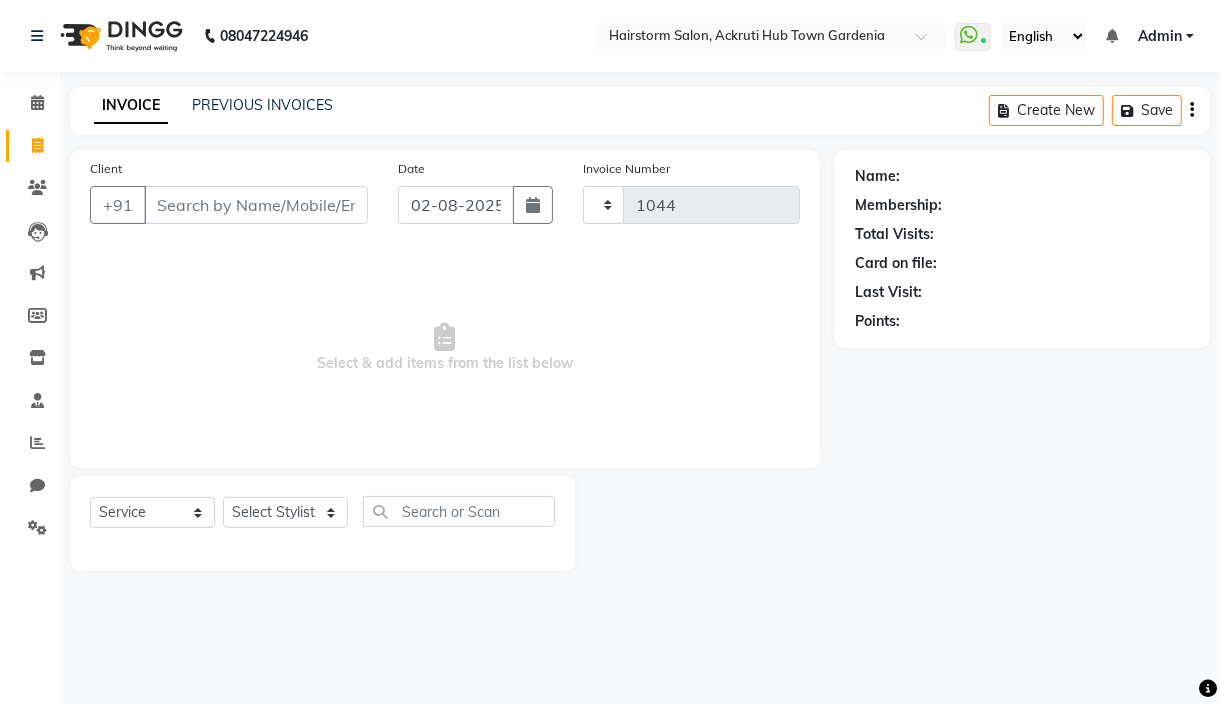 select on "279" 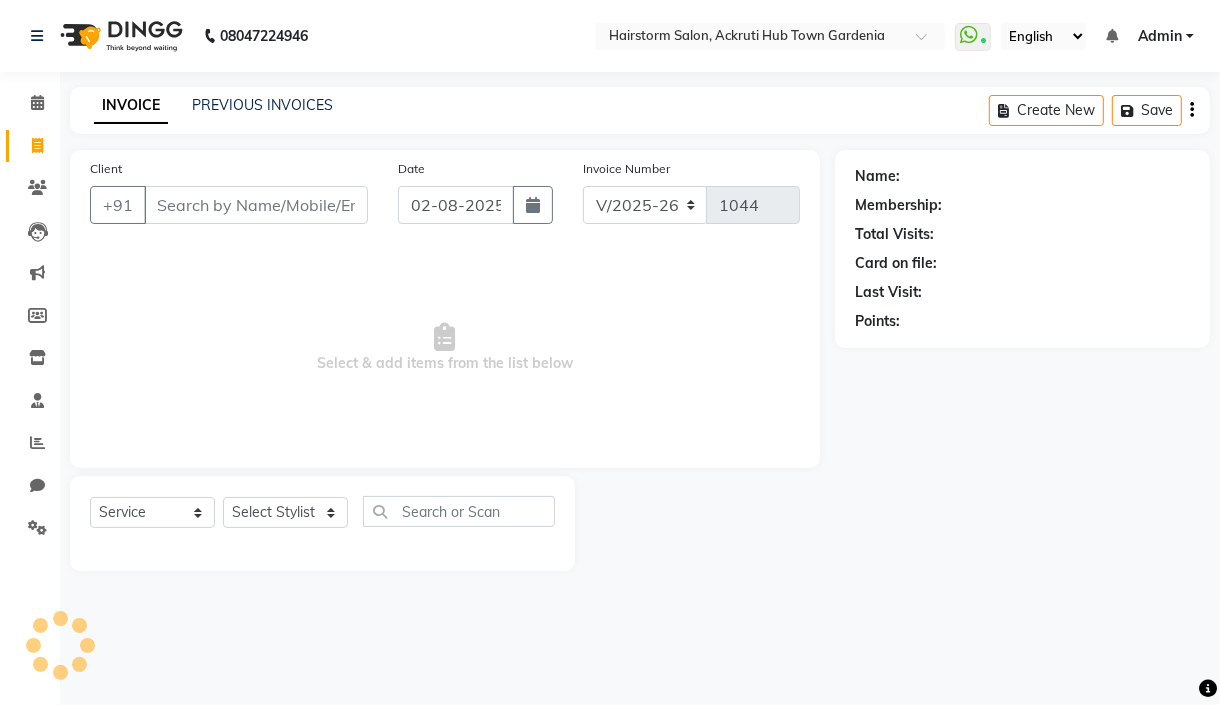 click on "Client" at bounding box center [256, 205] 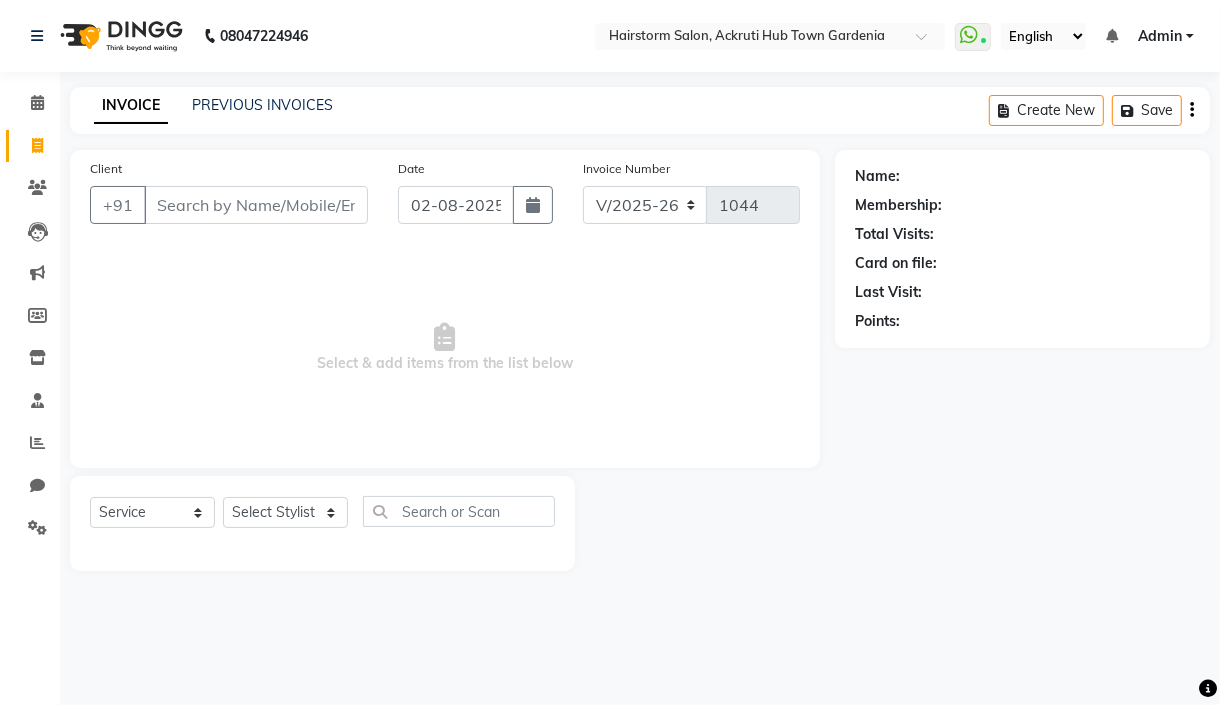 select on "product" 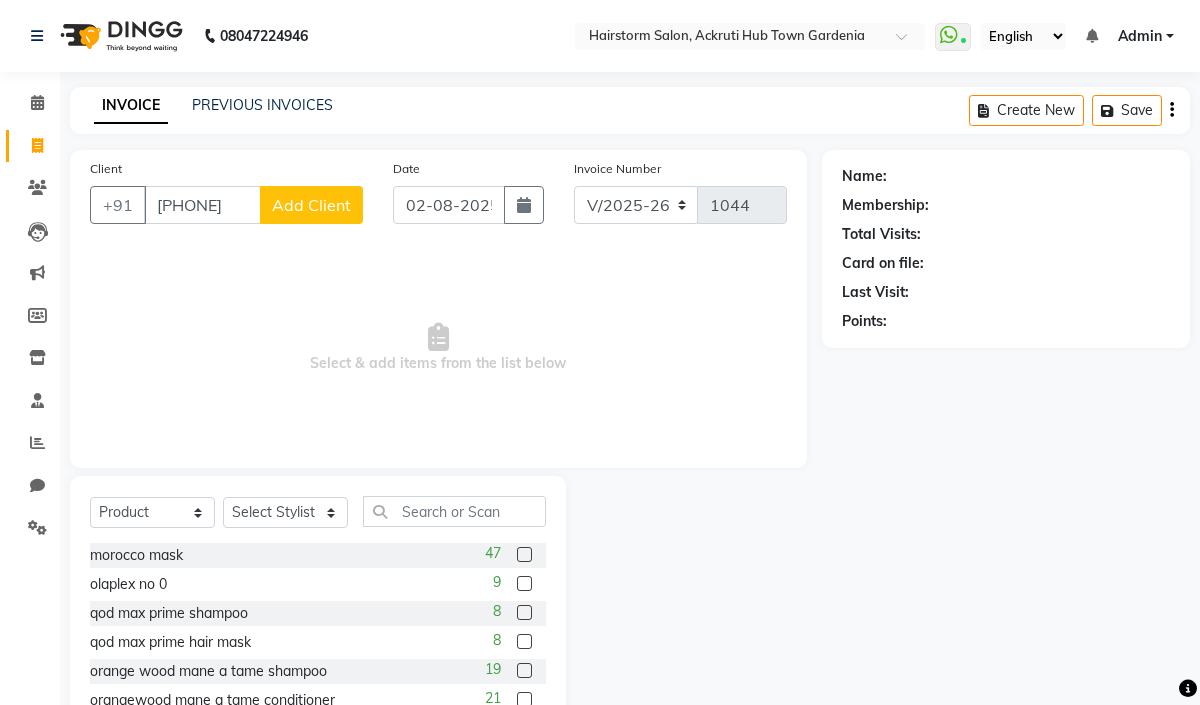 type on "[PHONE]" 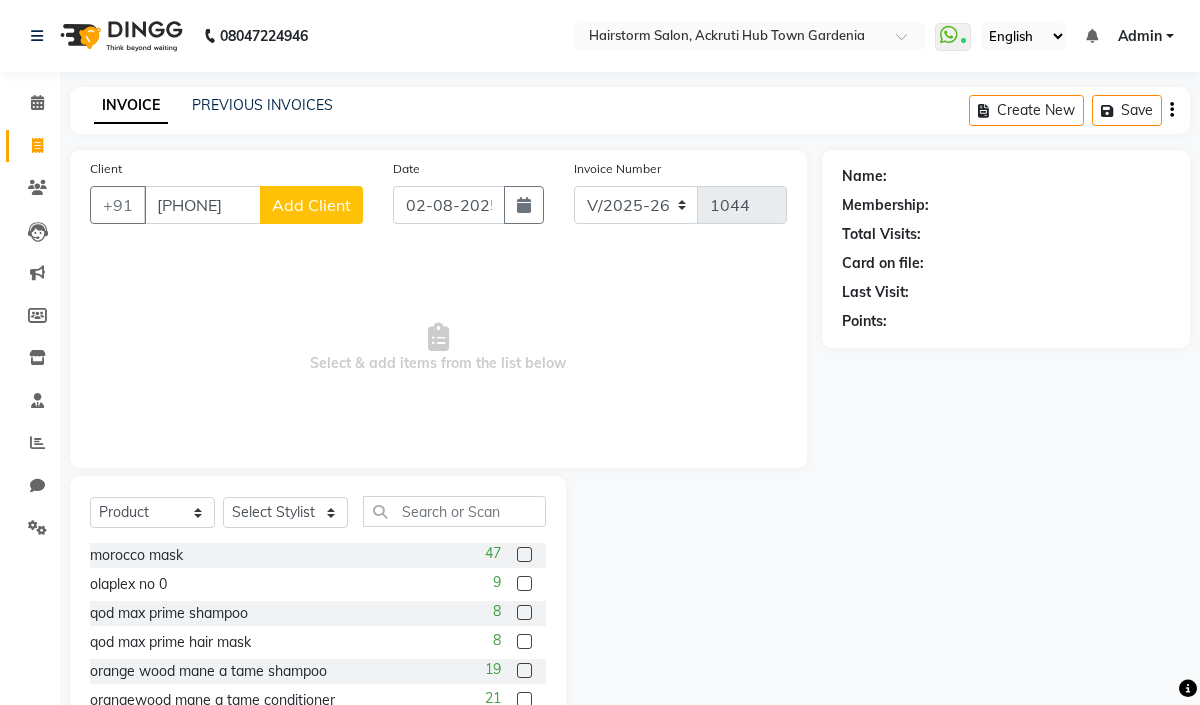 click on "Add Client" 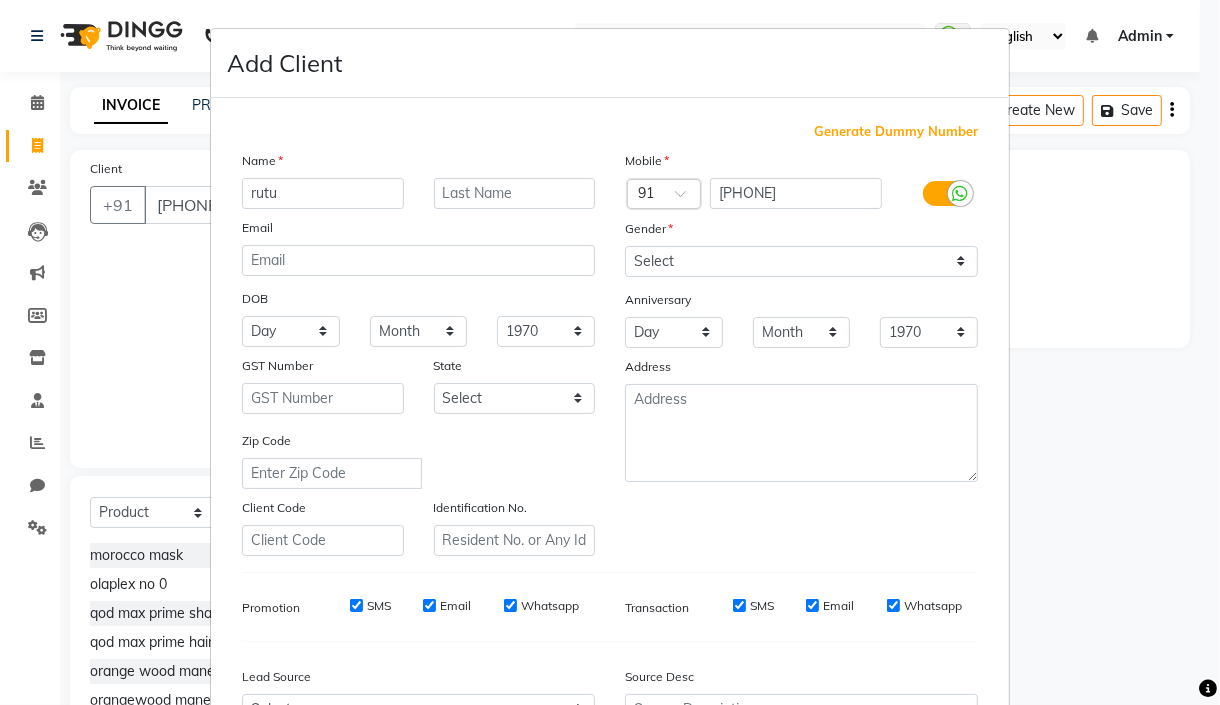 type on "rutu" 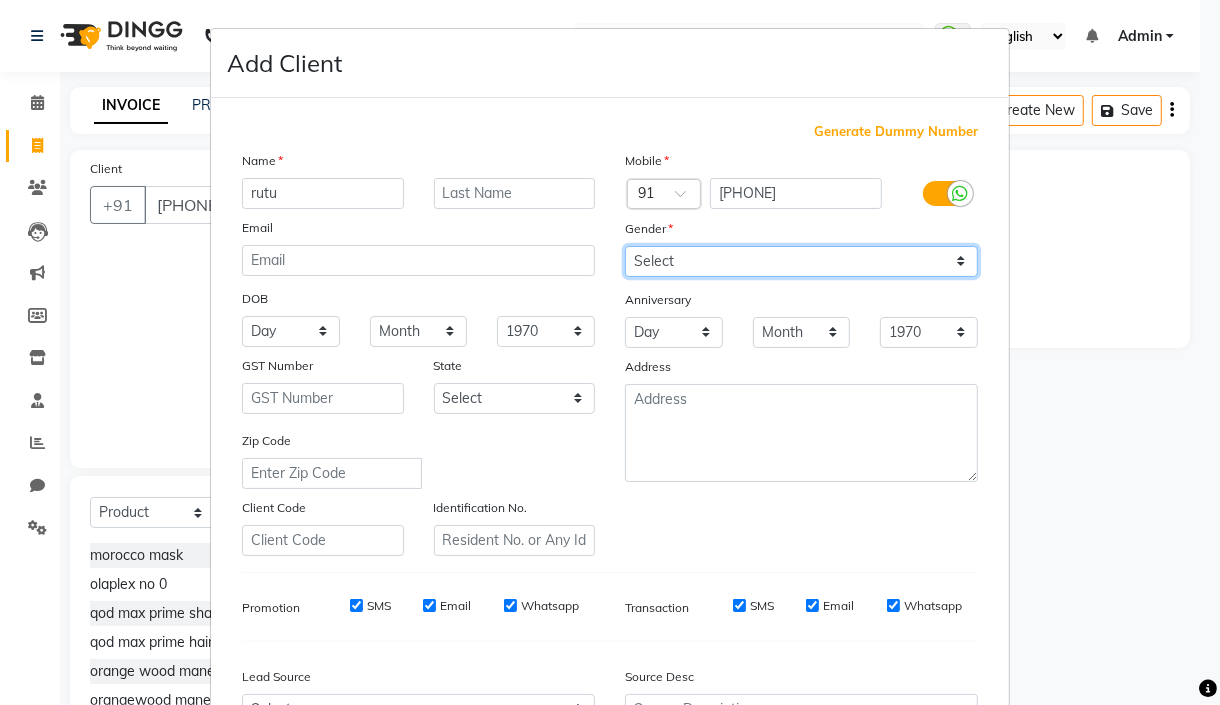 click on "Select Male Female Other Prefer Not To Say" at bounding box center [801, 261] 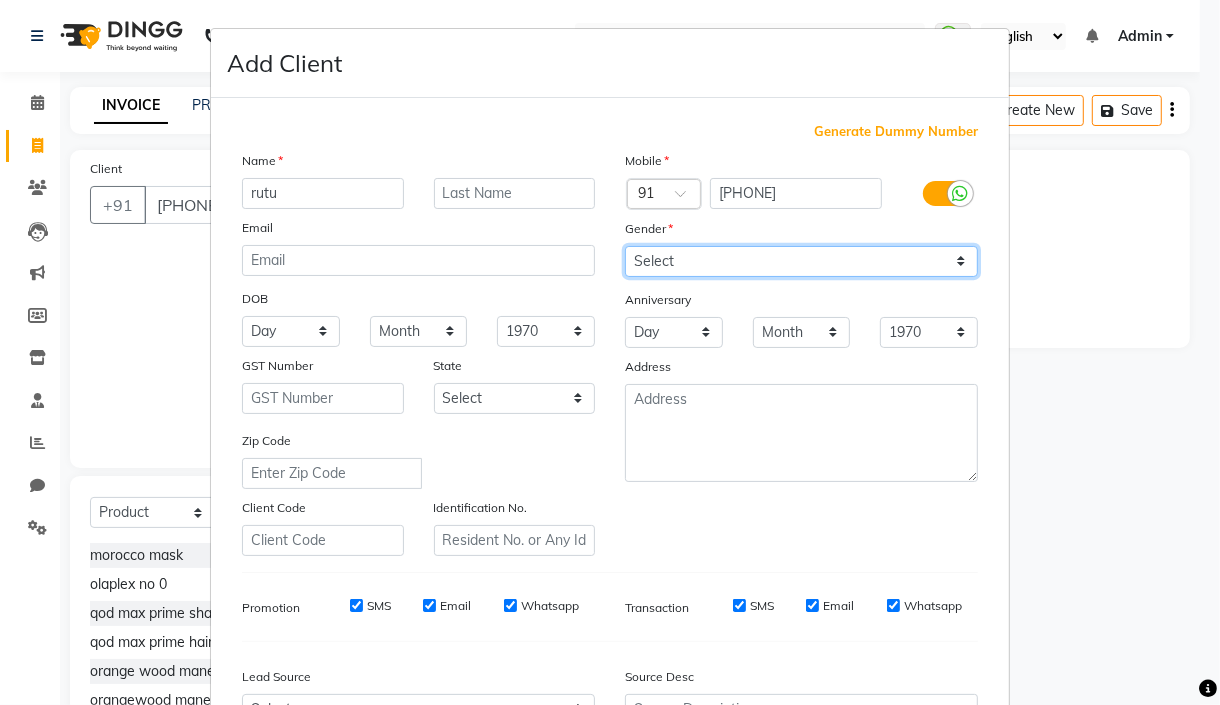 select on "female" 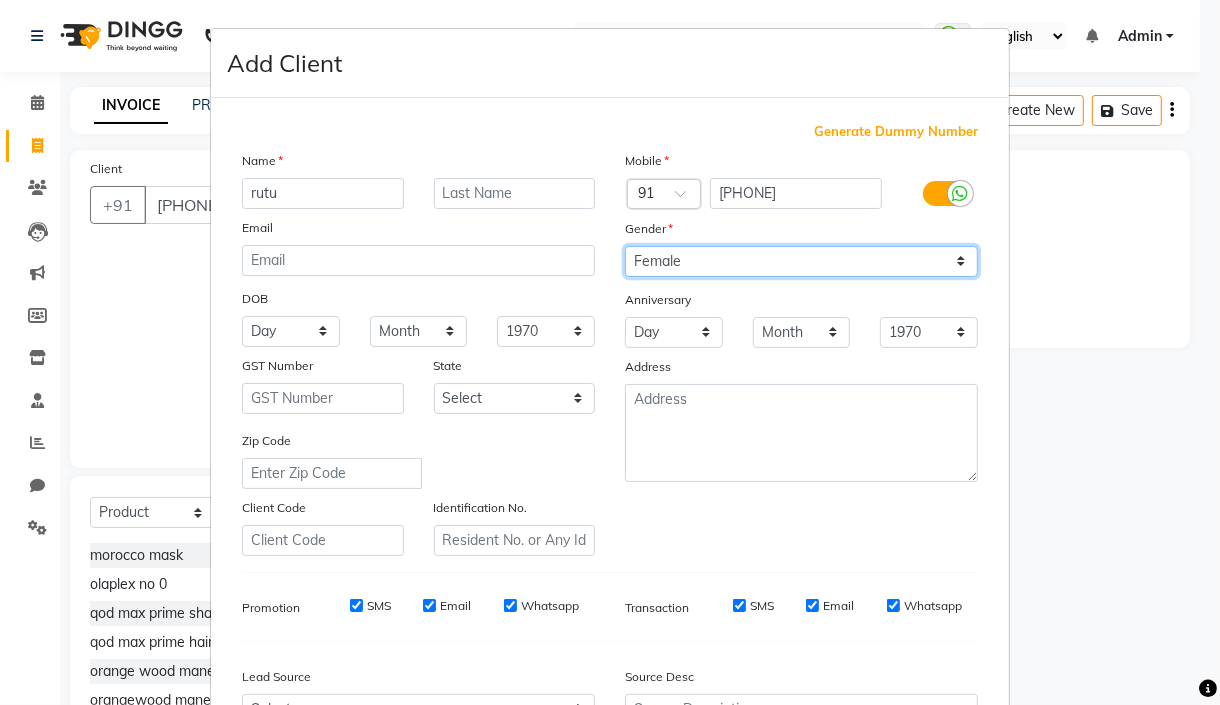 click on "Select Male Female Other Prefer Not To Say" at bounding box center (801, 261) 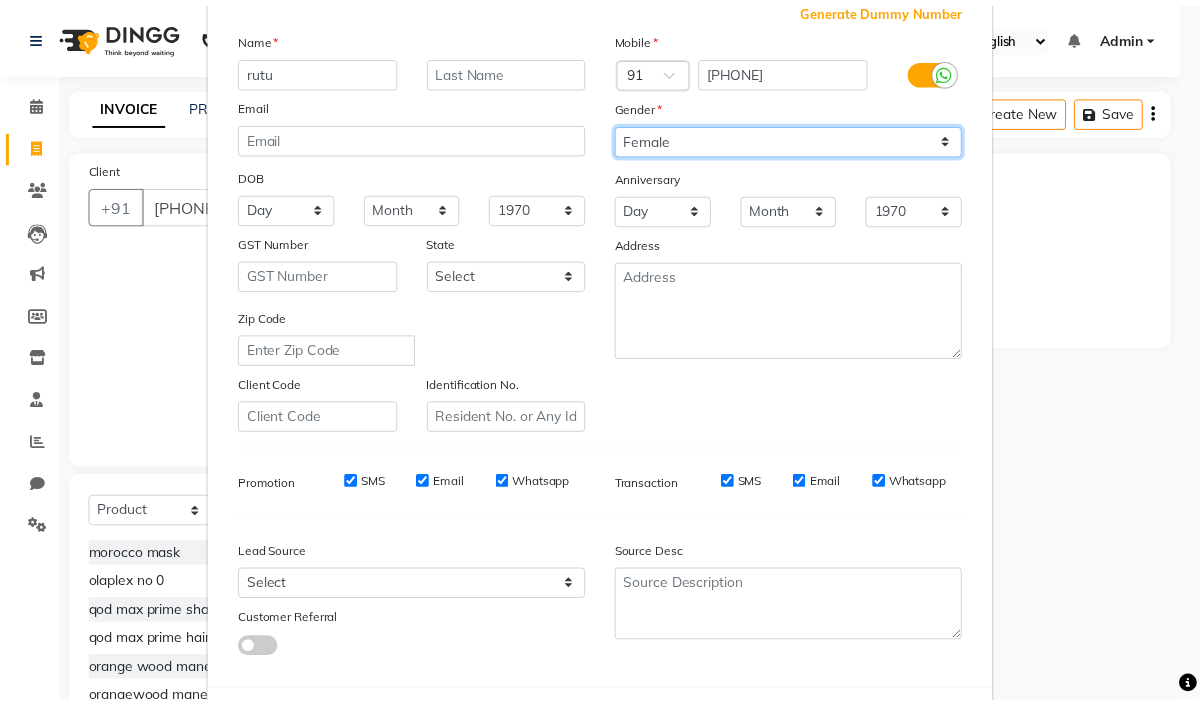 scroll, scrollTop: 221, scrollLeft: 0, axis: vertical 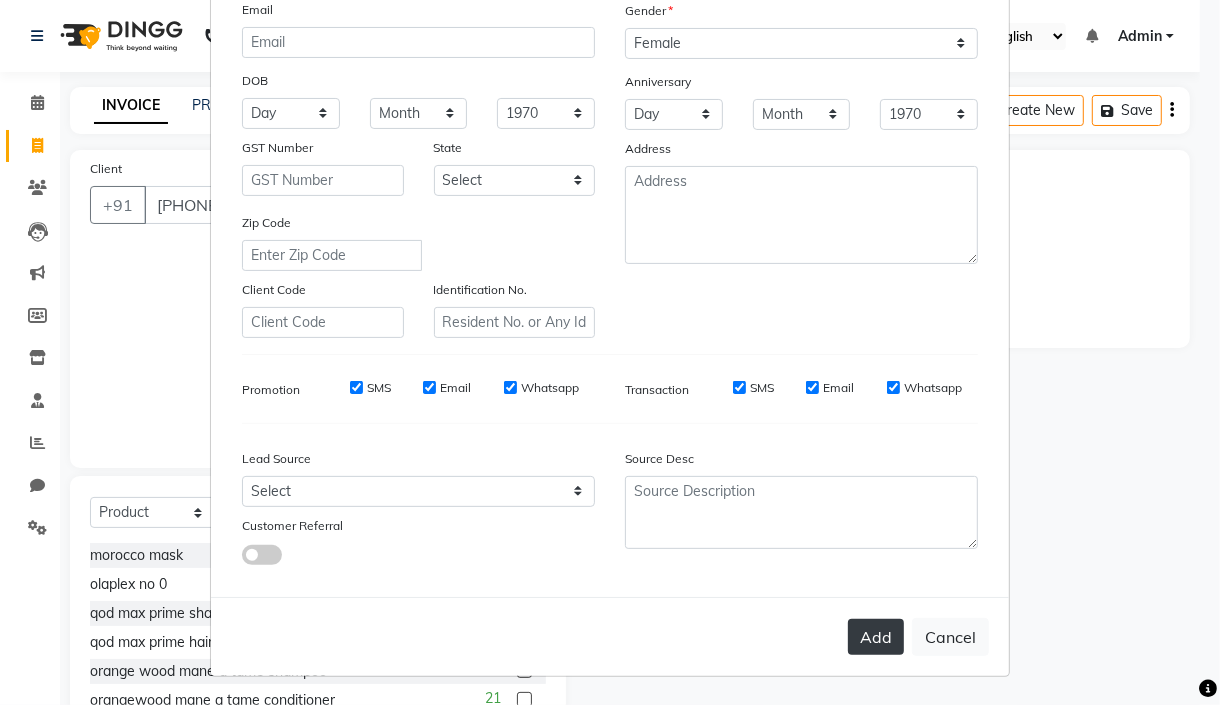 click on "Add" at bounding box center (876, 637) 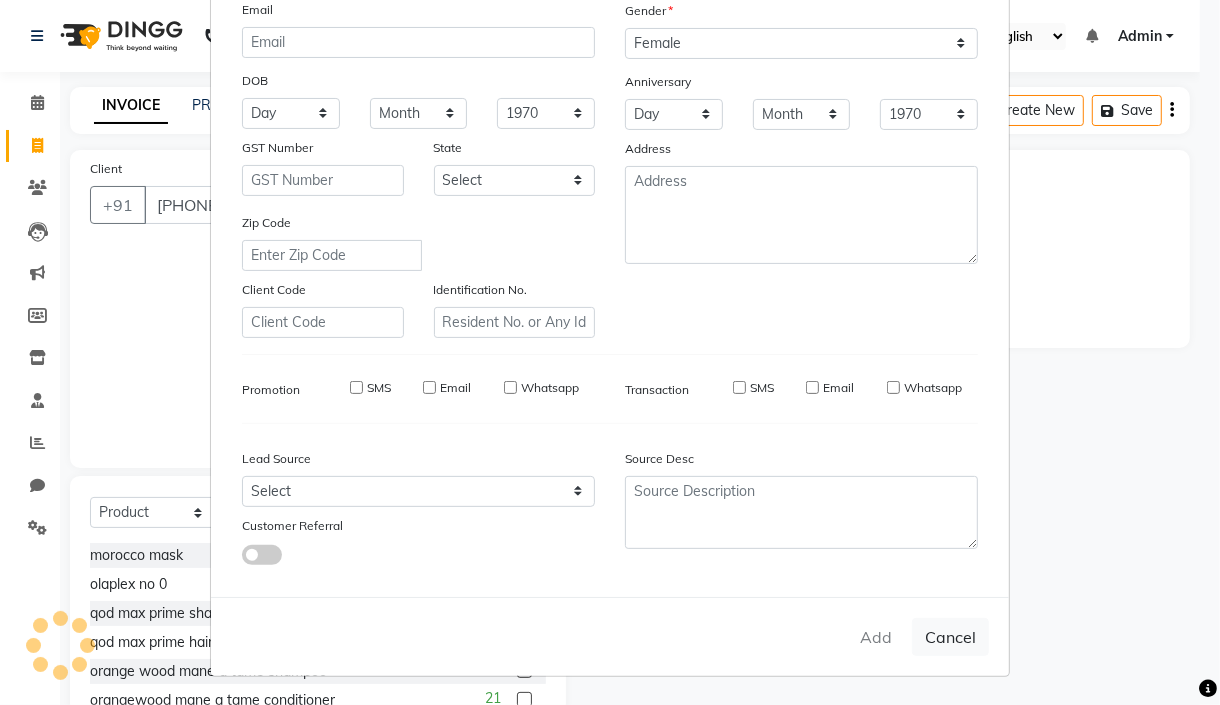 type 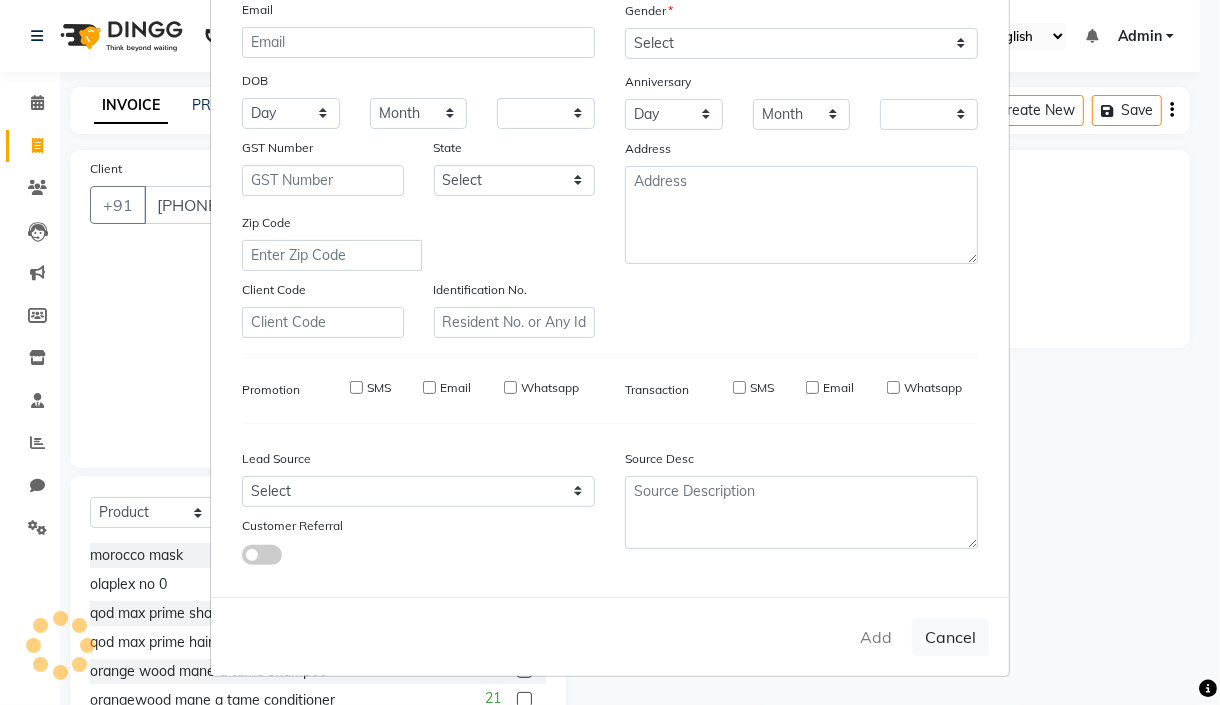 checkbox on "false" 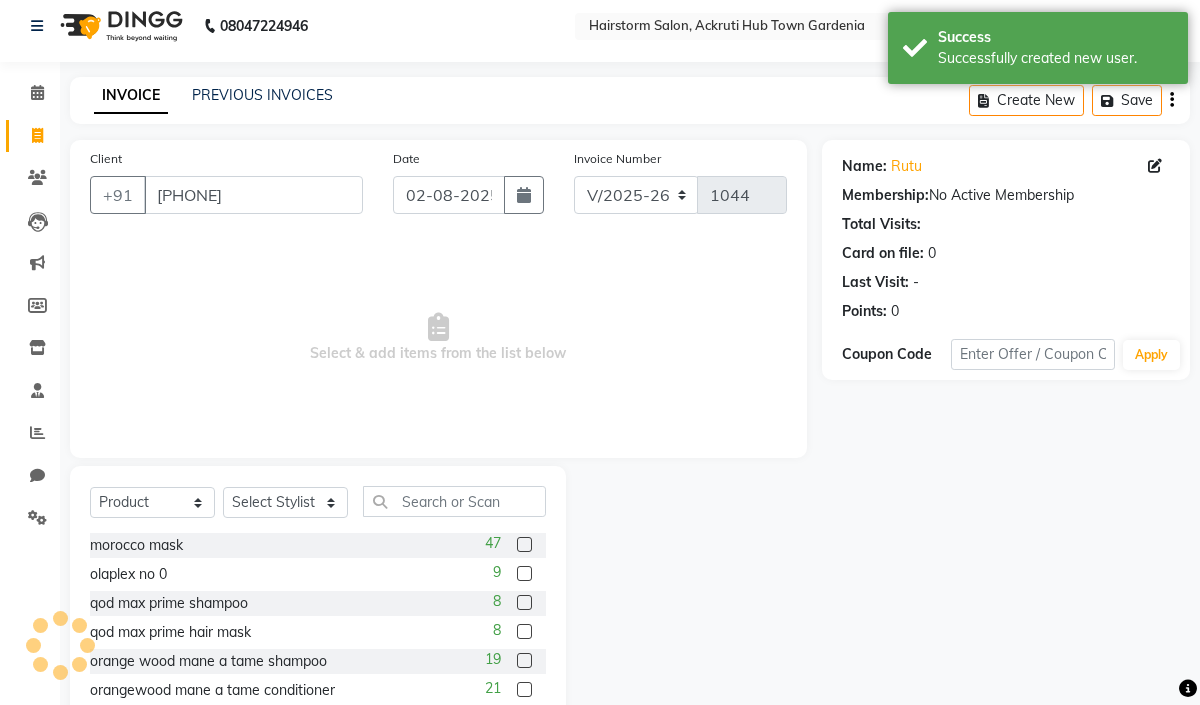 scroll, scrollTop: 95, scrollLeft: 0, axis: vertical 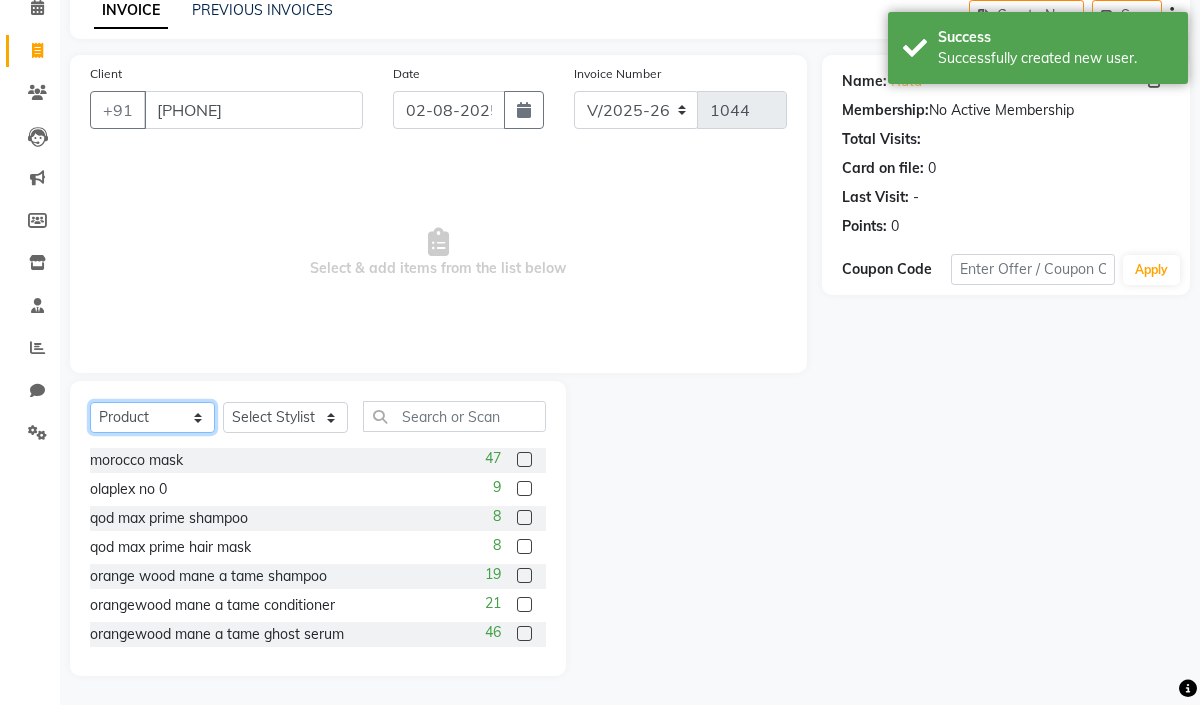 drag, startPoint x: 155, startPoint y: 423, endPoint x: 164, endPoint y: 350, distance: 73.552704 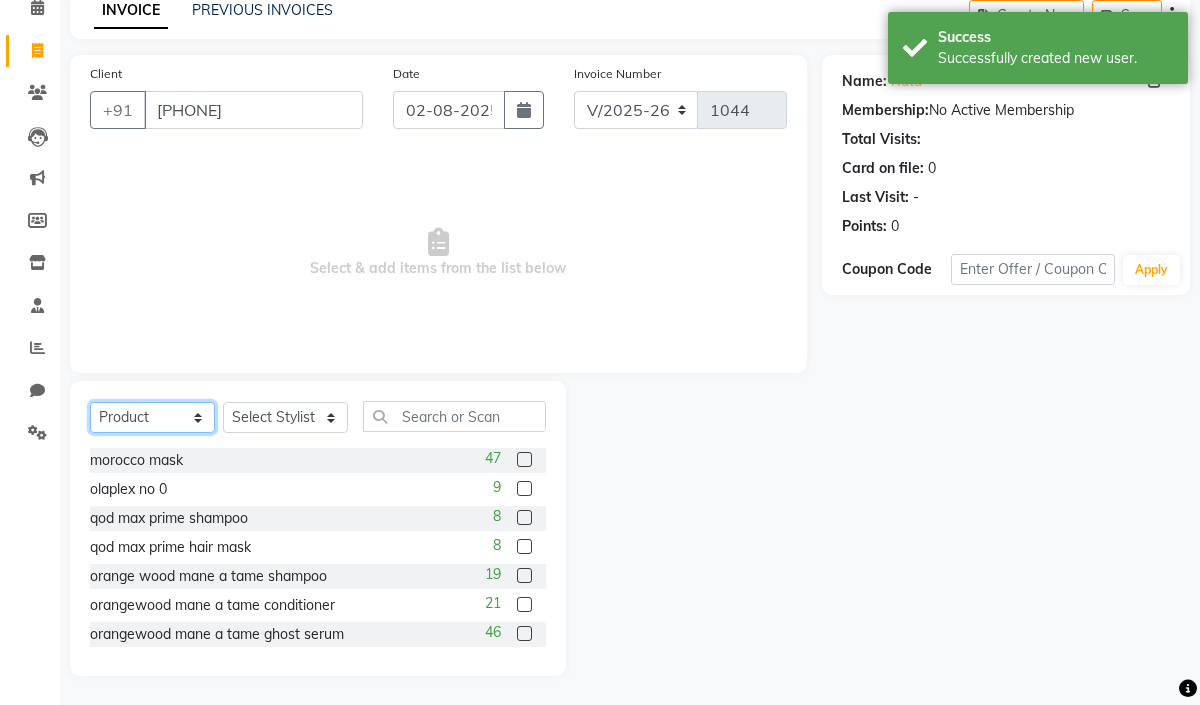click on "Select  Service  Product  Membership  Package Voucher Prepaid Gift Card" 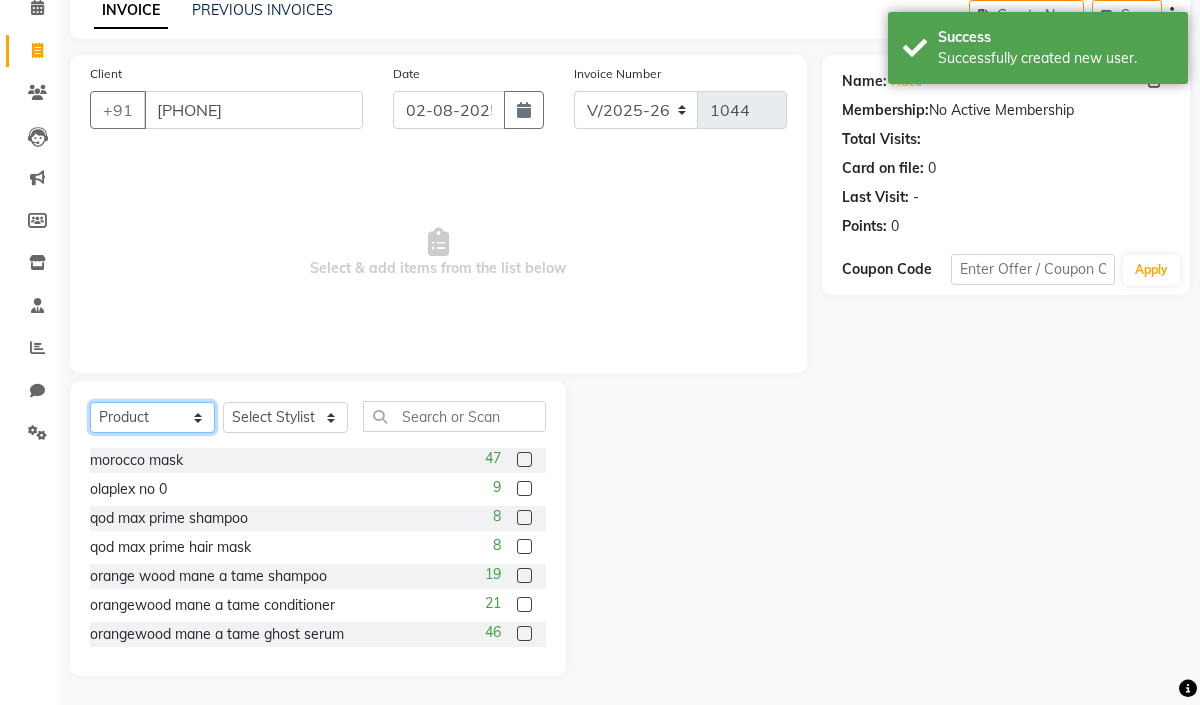 select on "service" 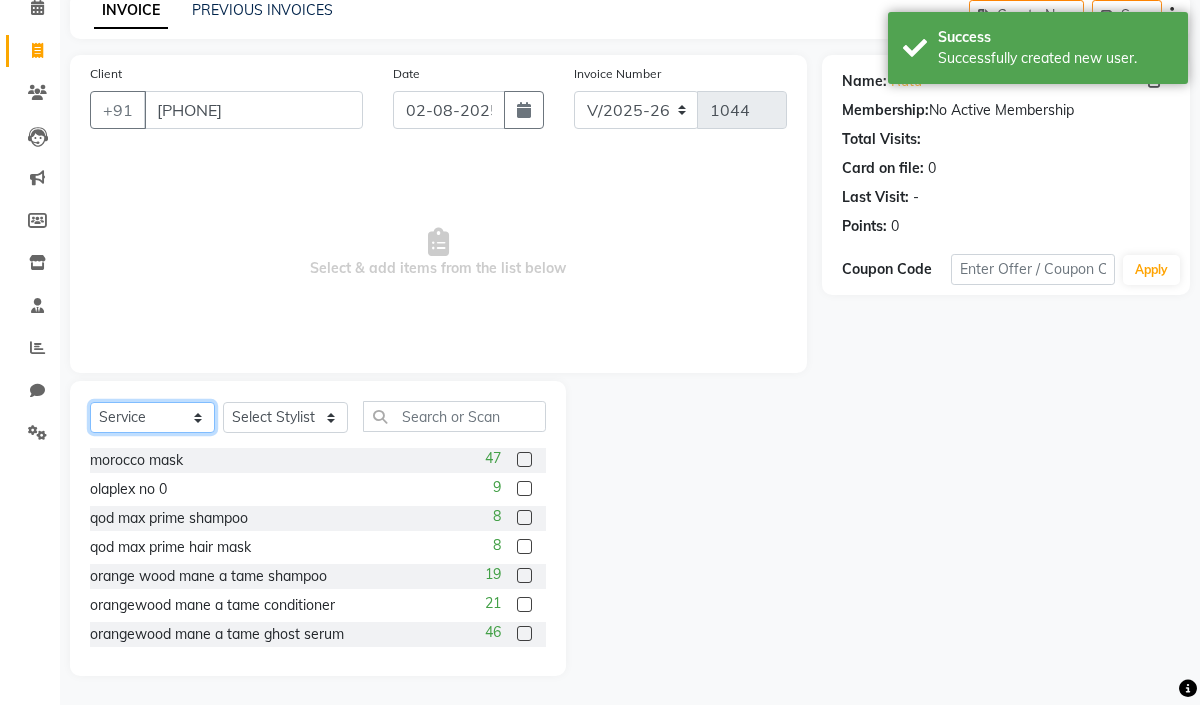 click on "Select  Service  Product  Membership  Package Voucher Prepaid Gift Card" 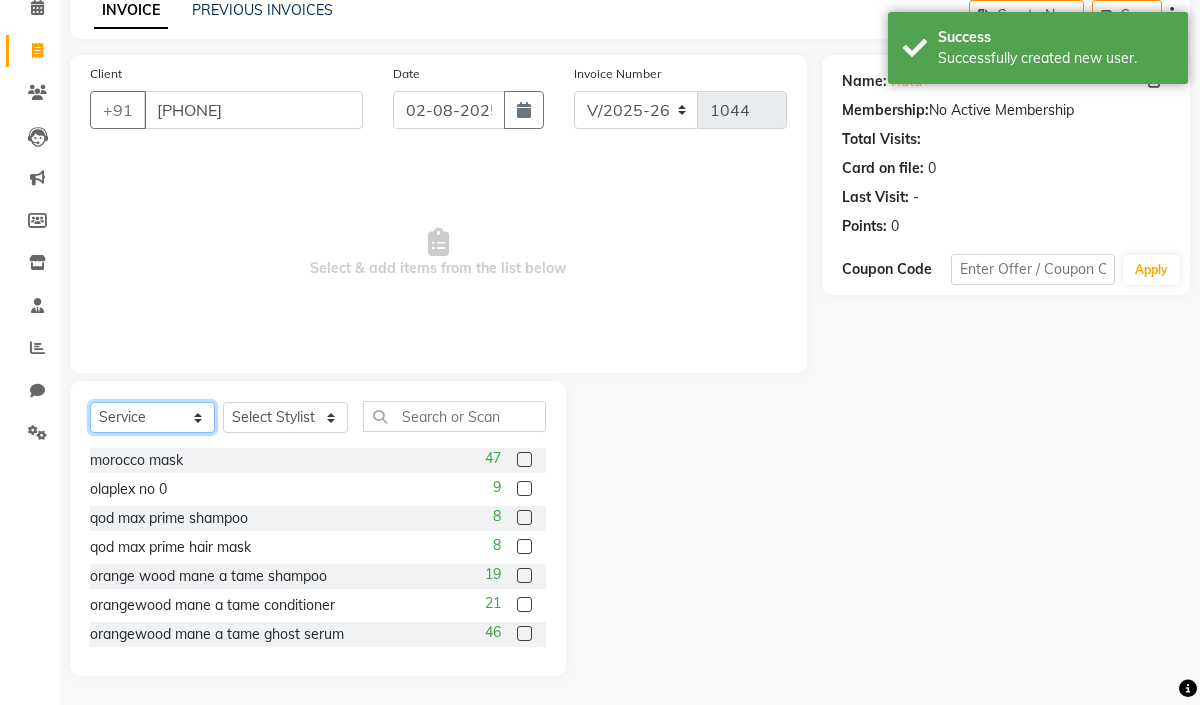 scroll, scrollTop: 0, scrollLeft: 0, axis: both 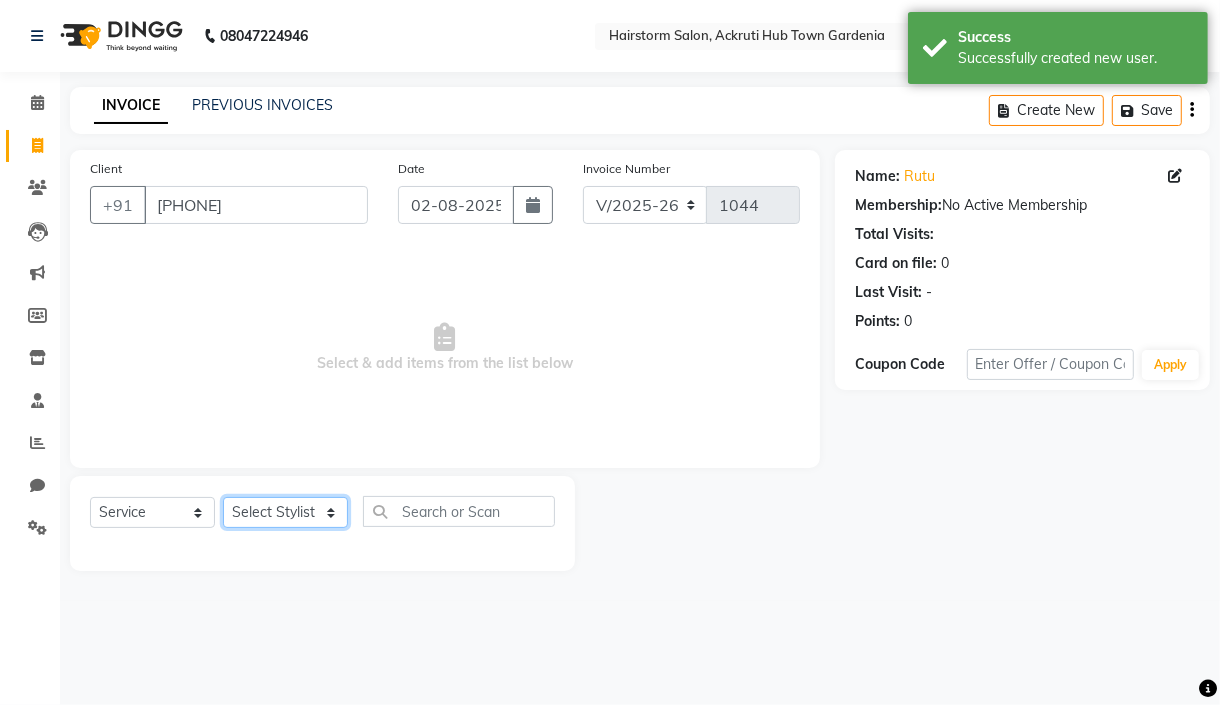 click on "Select Stylist [FIRST] [LAST] [FIRST] [FIRST] [FIRST] [FIRST] [FIRST] [FIRST] [FIRST] [LAST]" 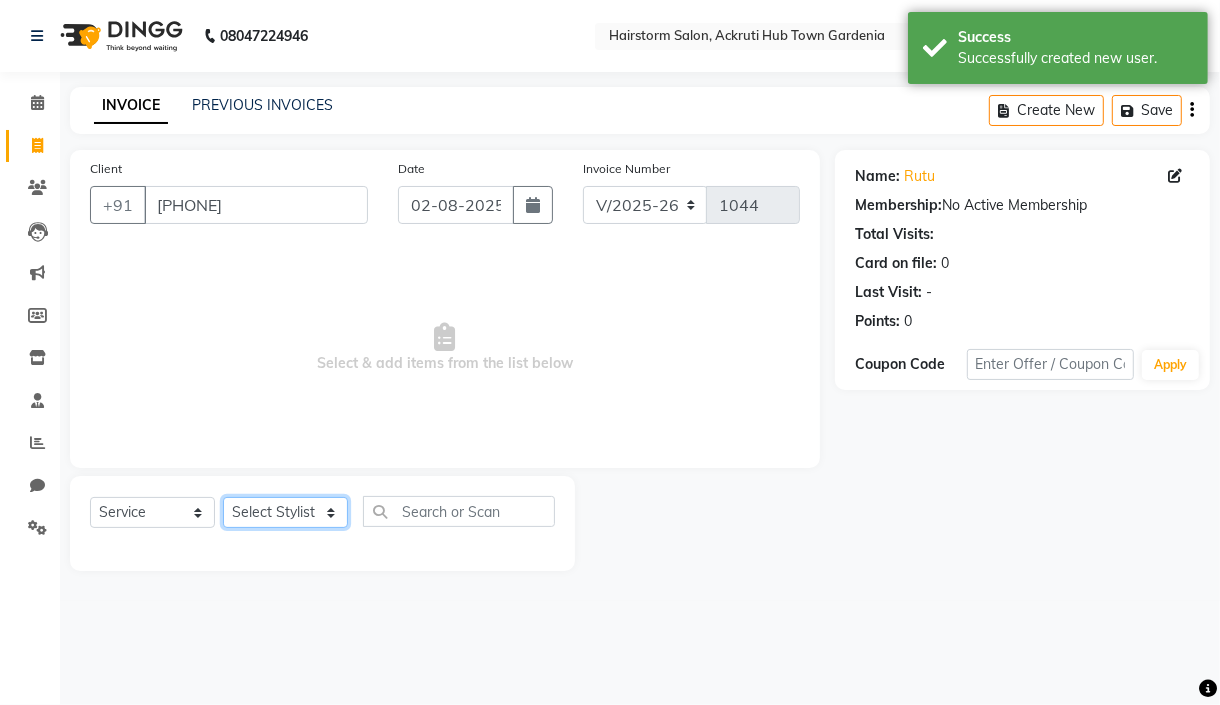select on "59936" 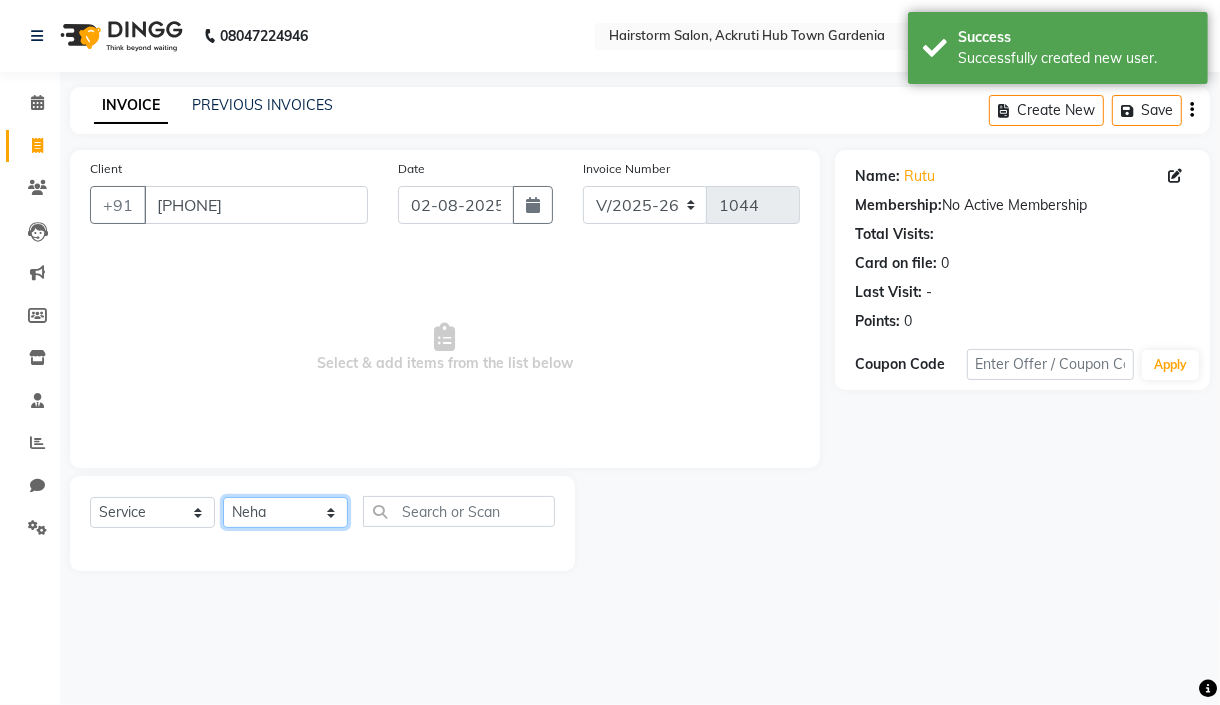 click on "Select Stylist [FIRST] [LAST] [FIRST] [FIRST] [FIRST] [FIRST] [FIRST] [FIRST] [FIRST] [LAST]" 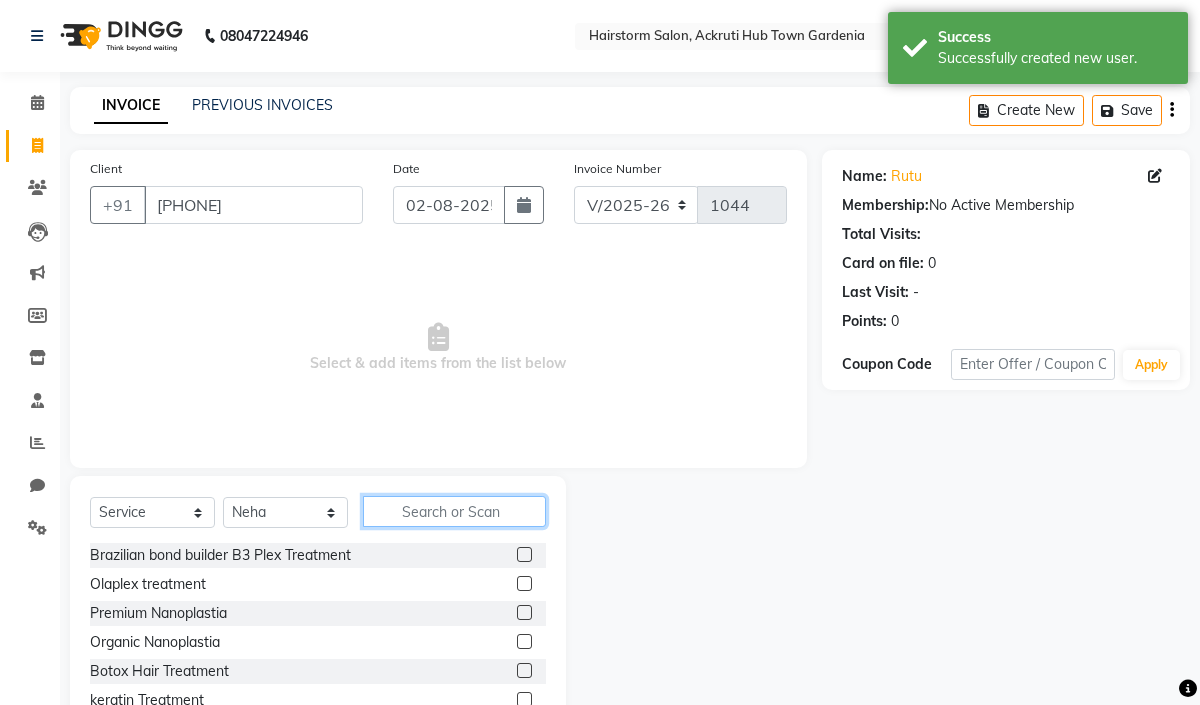 click 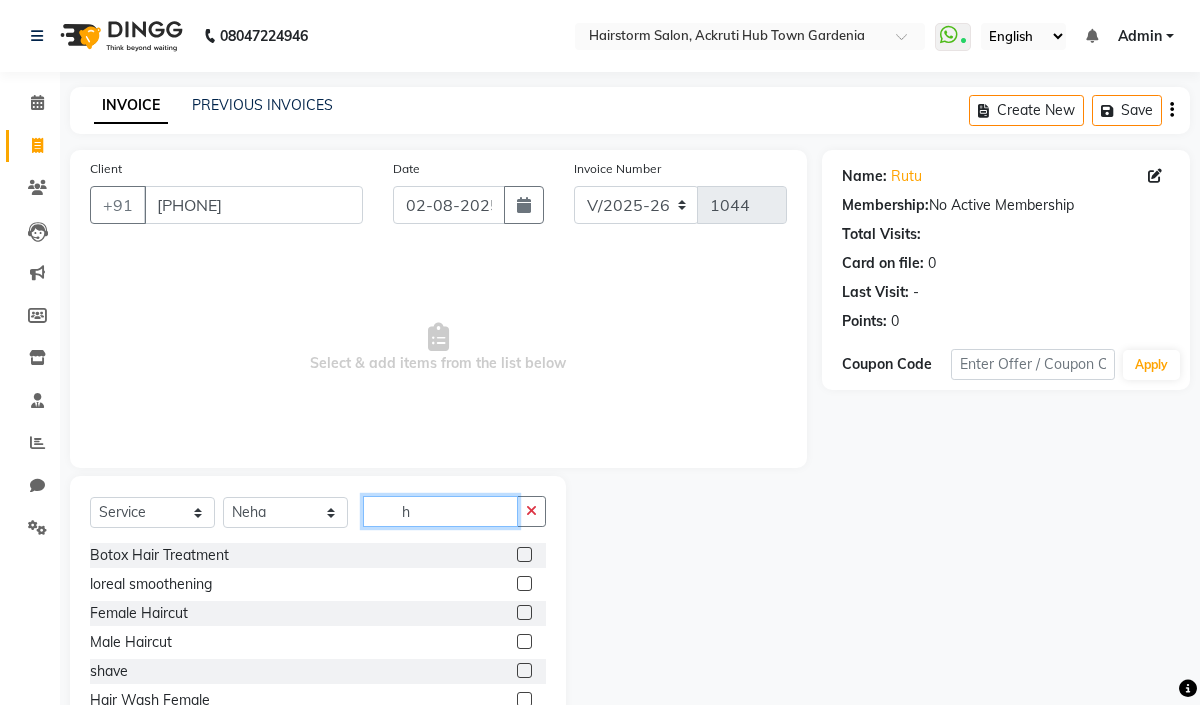 type on "h" 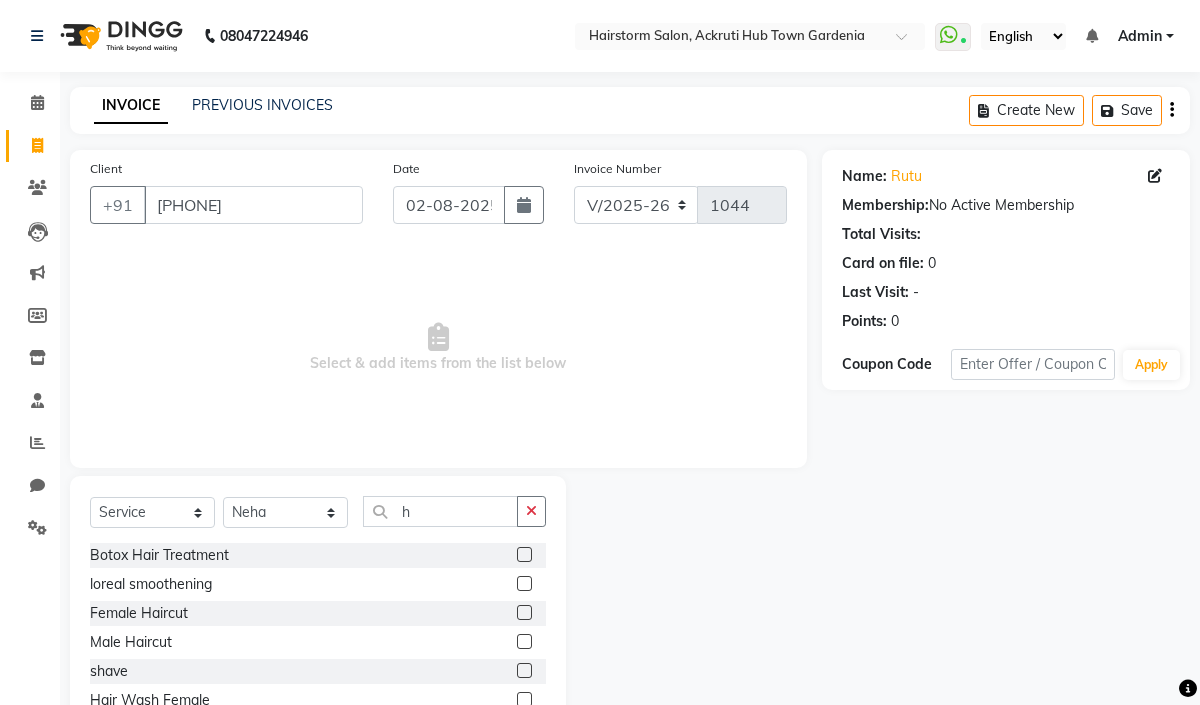 click 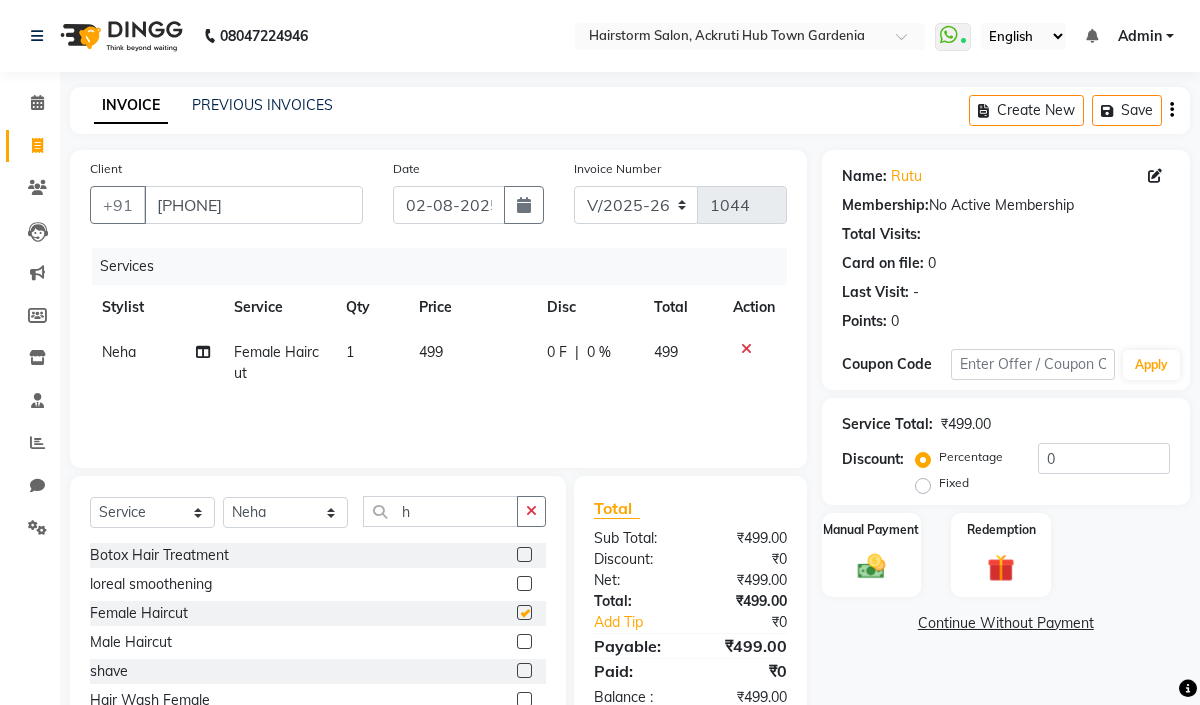 checkbox on "false" 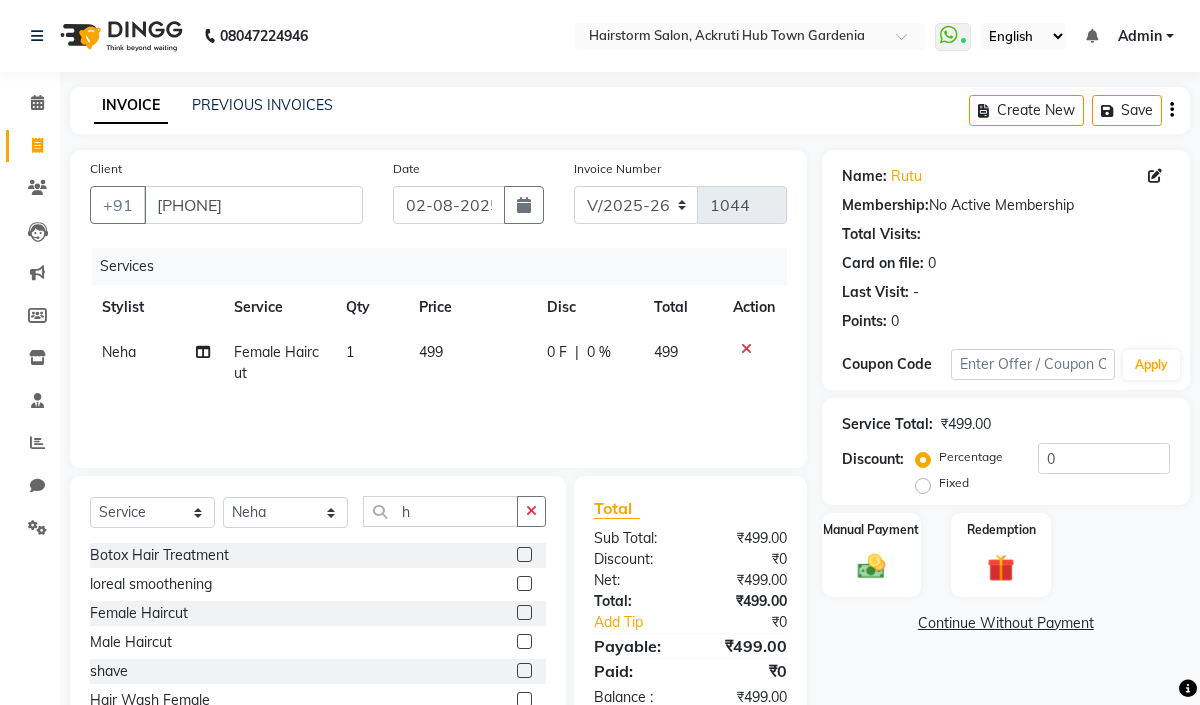 click on "499" 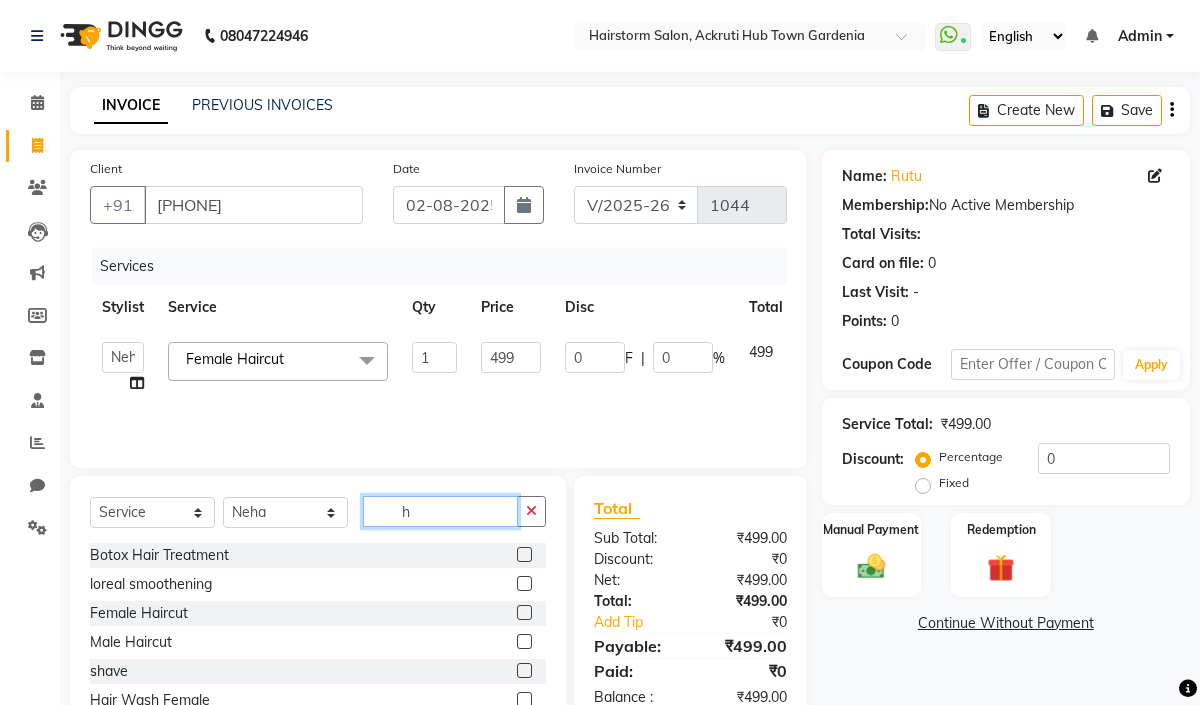 click on "h" 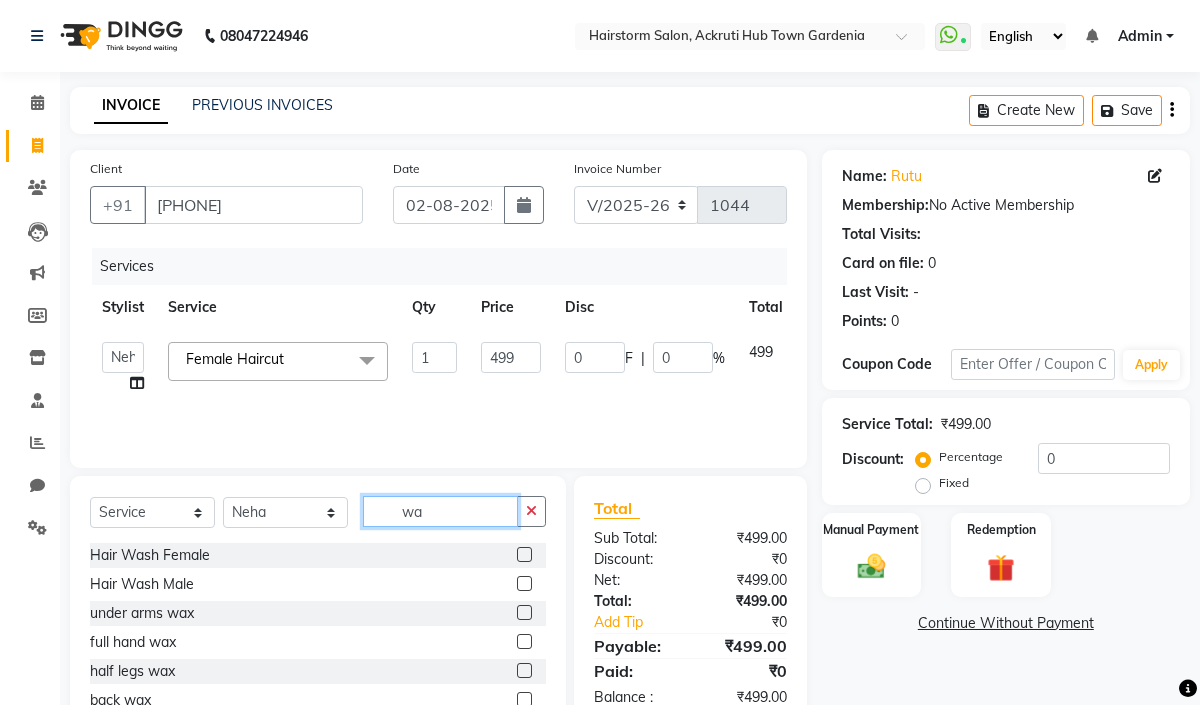 type on "wa" 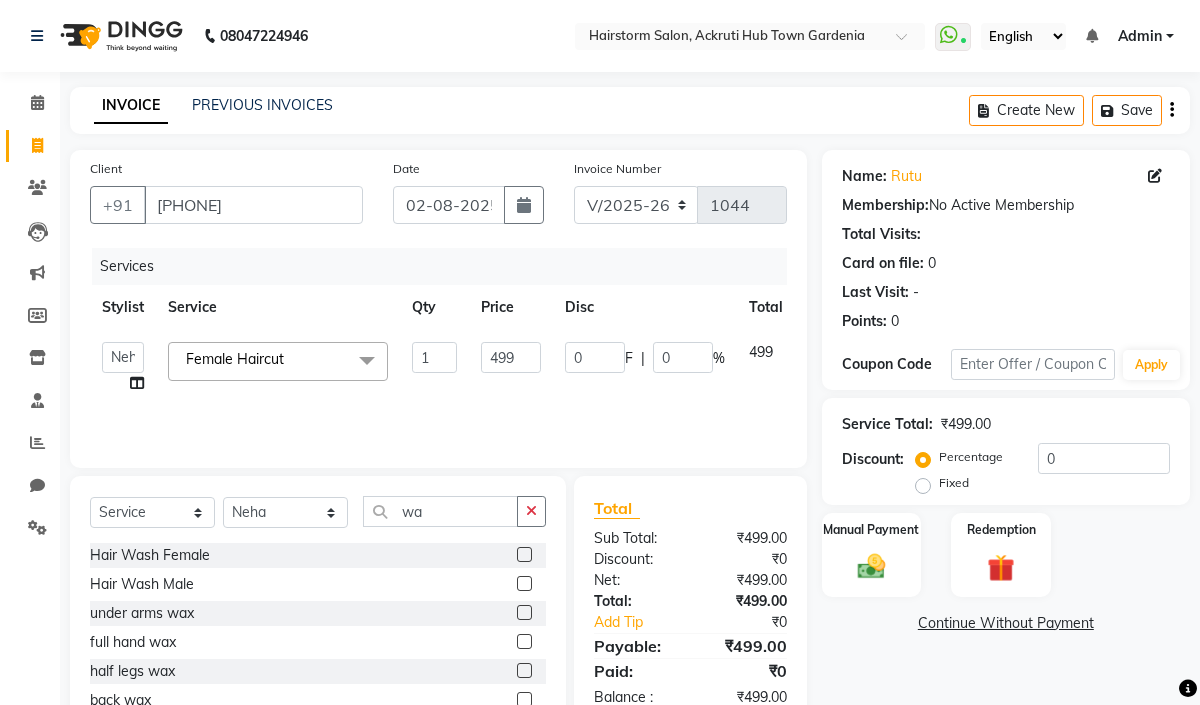 click 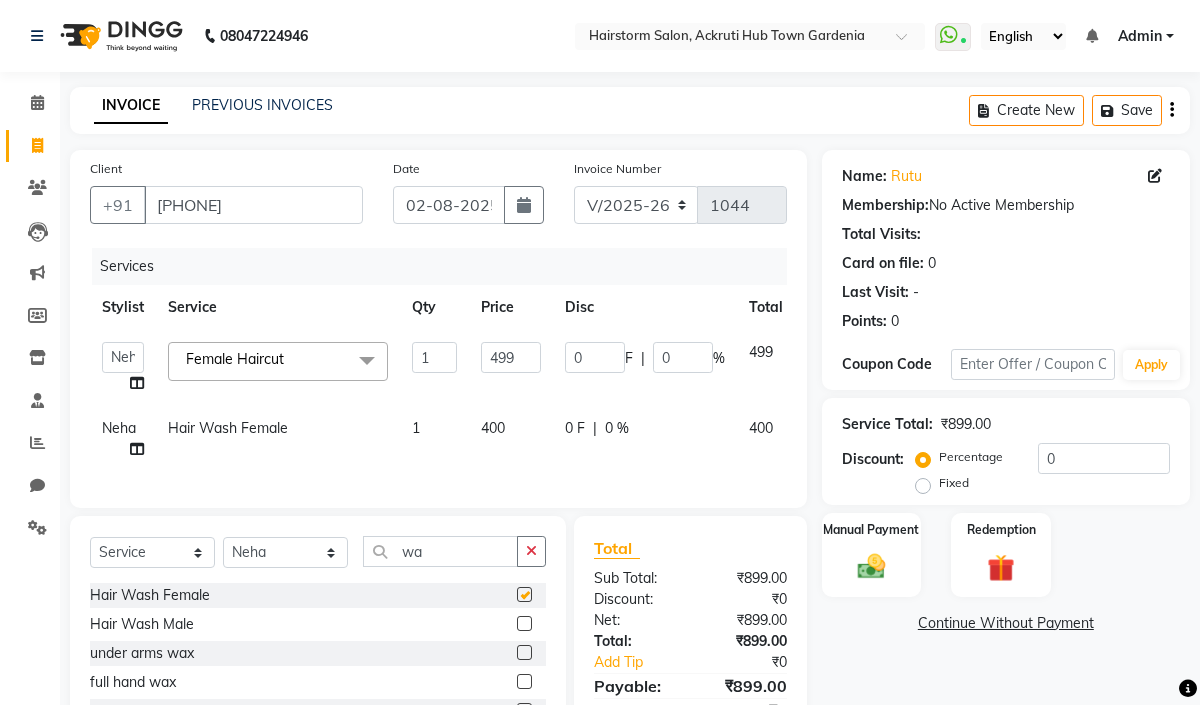 checkbox on "false" 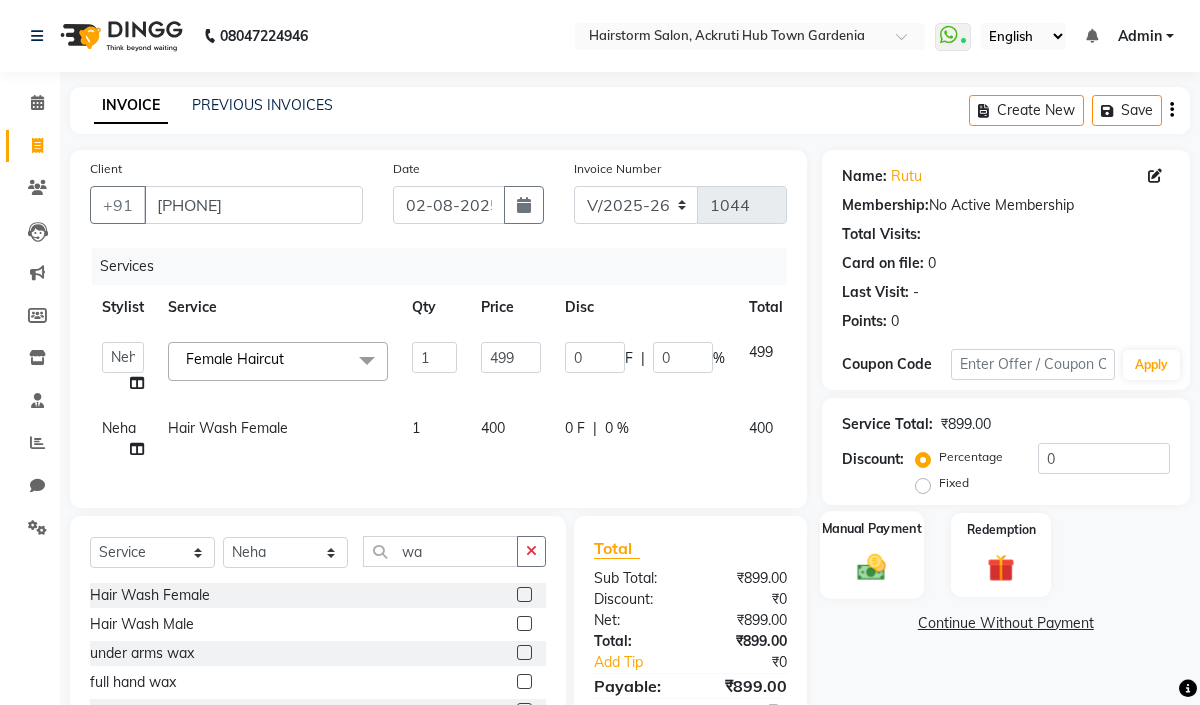 click 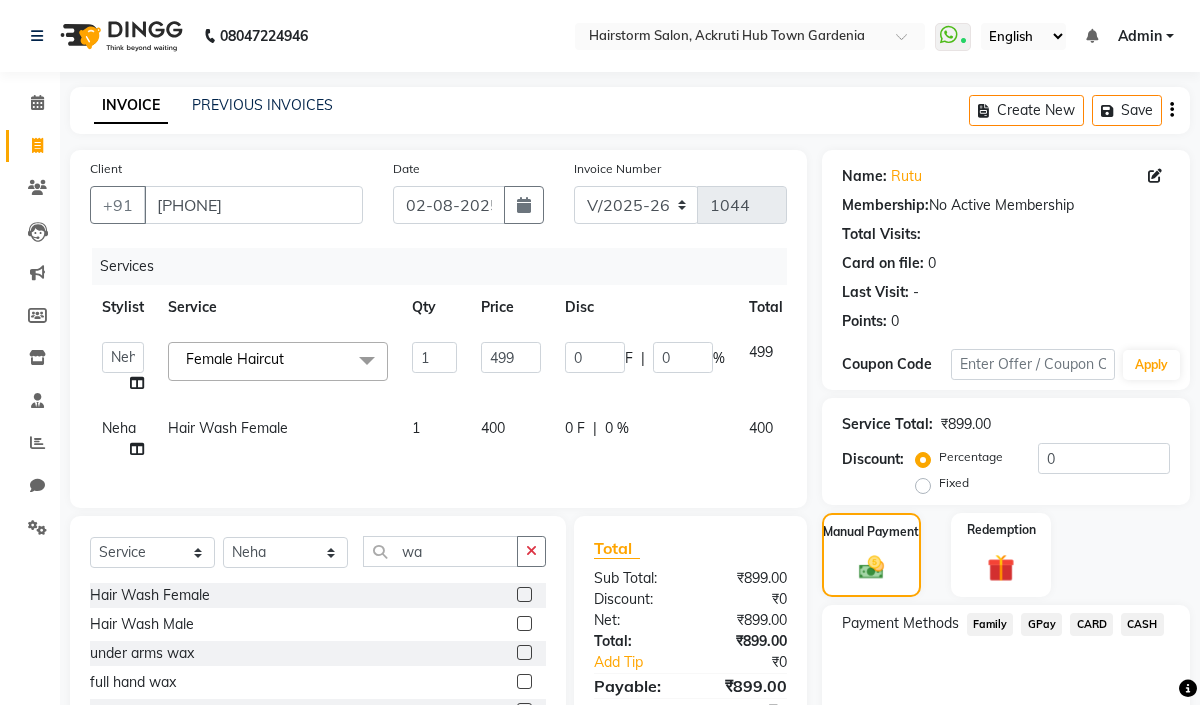 click on "CARD" 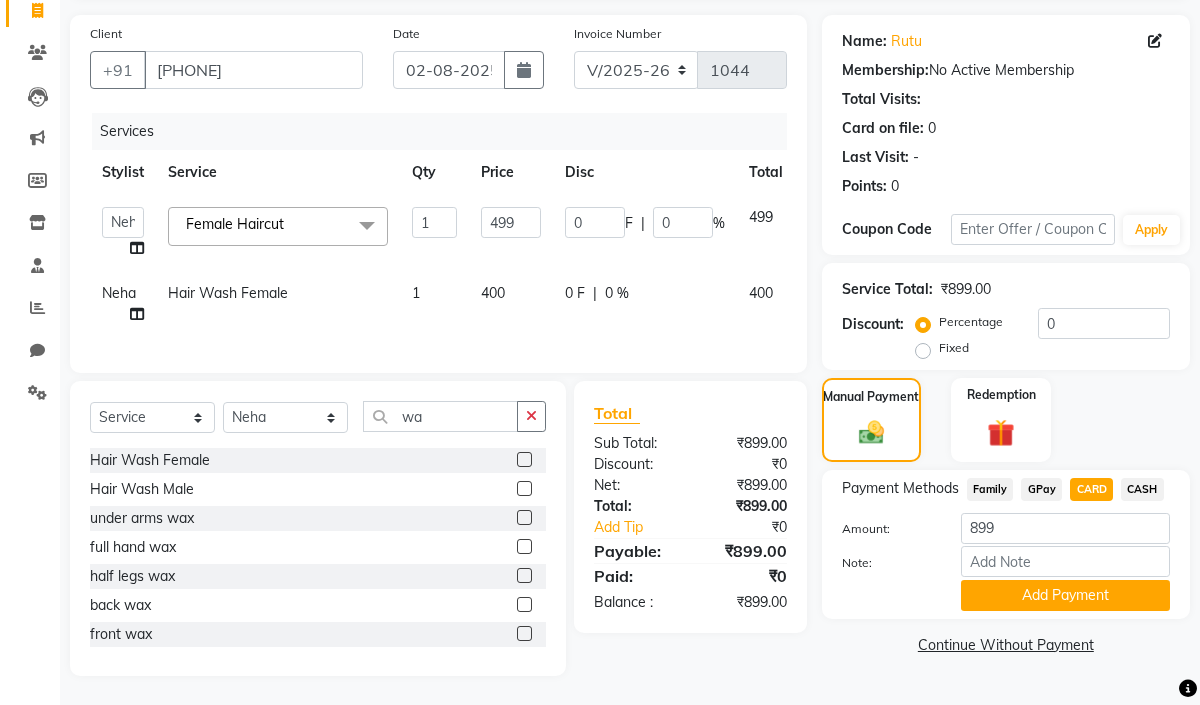 scroll, scrollTop: 155, scrollLeft: 0, axis: vertical 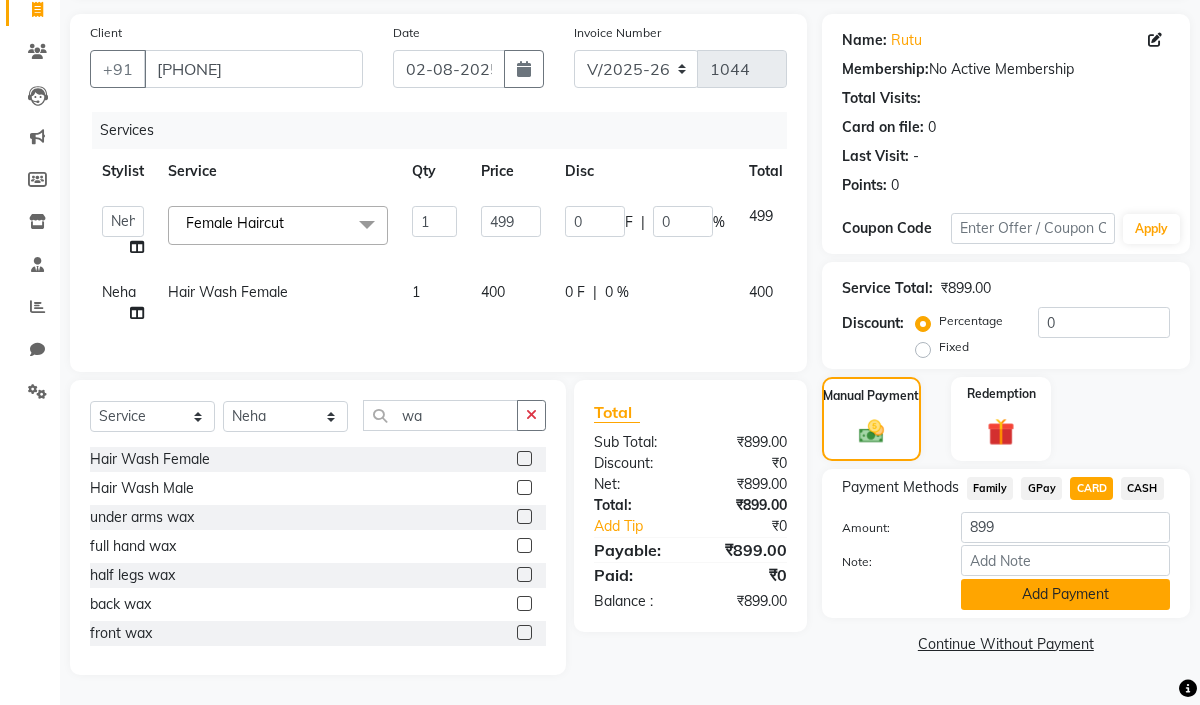 click on "Add Payment" 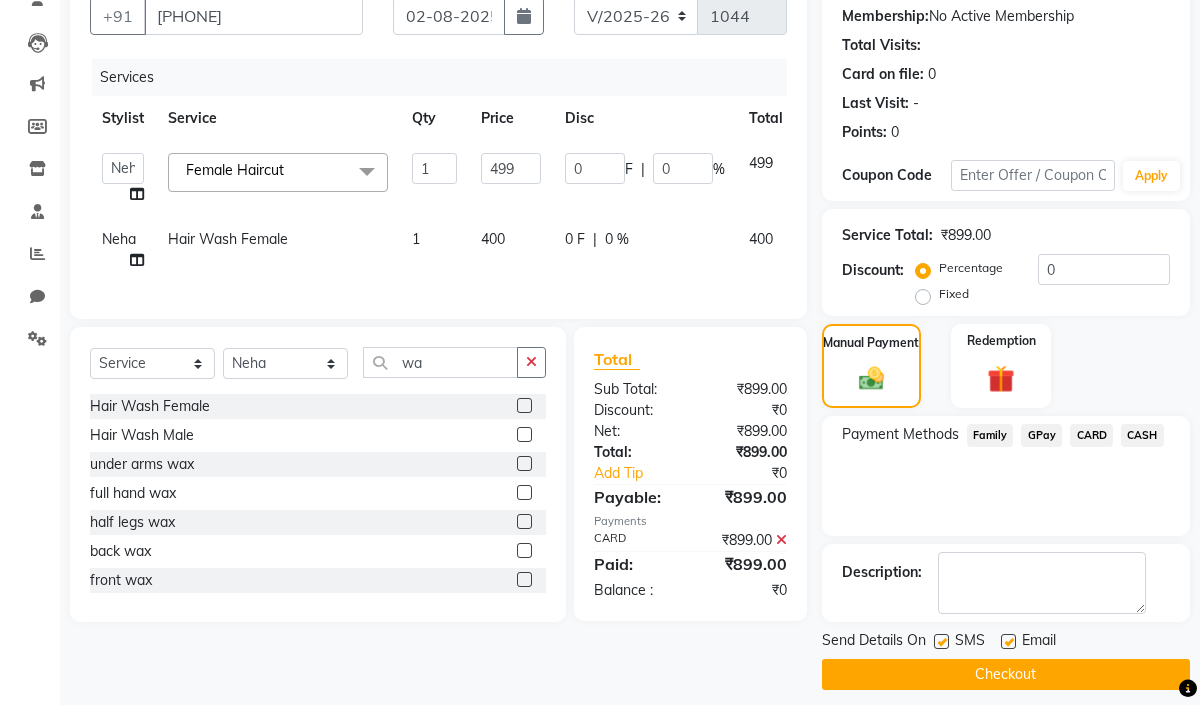 scroll, scrollTop: 203, scrollLeft: 0, axis: vertical 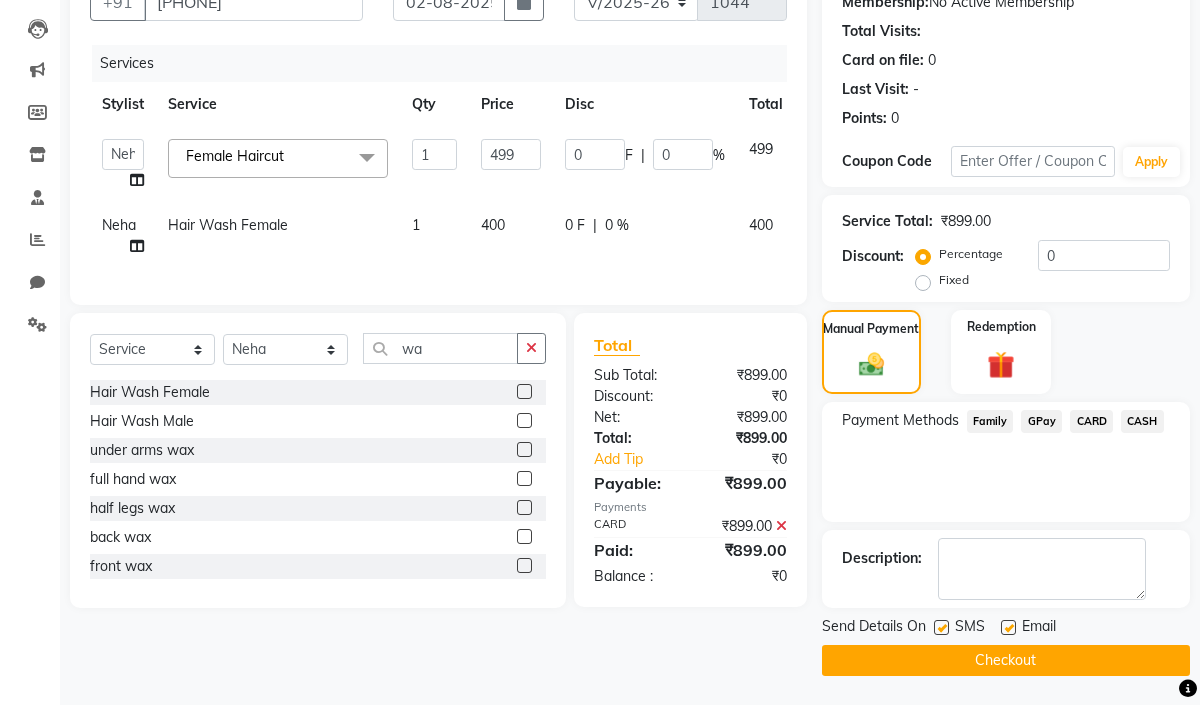 click on "Checkout" 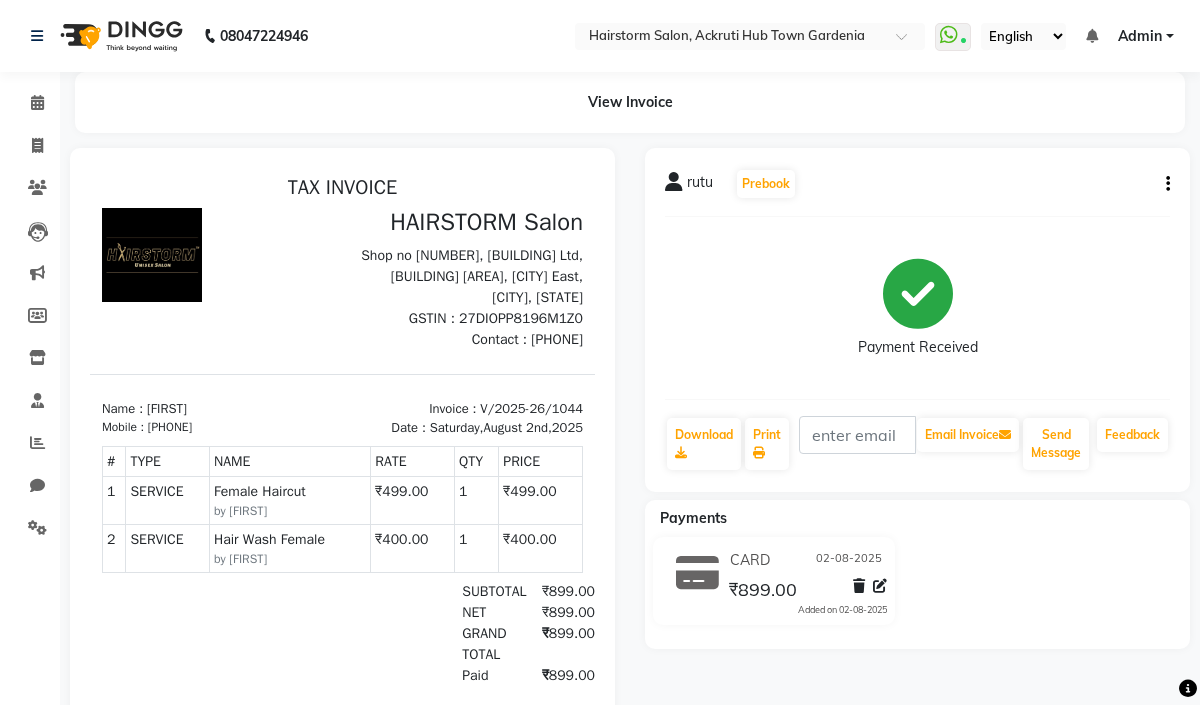 scroll, scrollTop: 117, scrollLeft: 0, axis: vertical 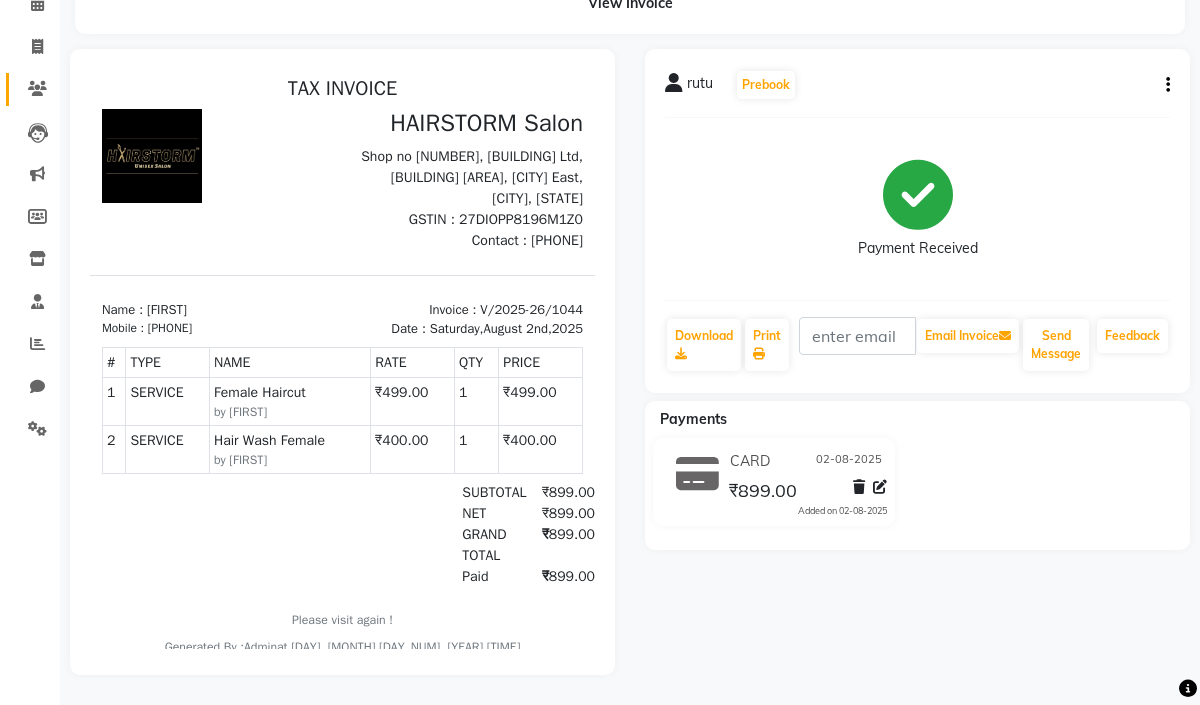 click 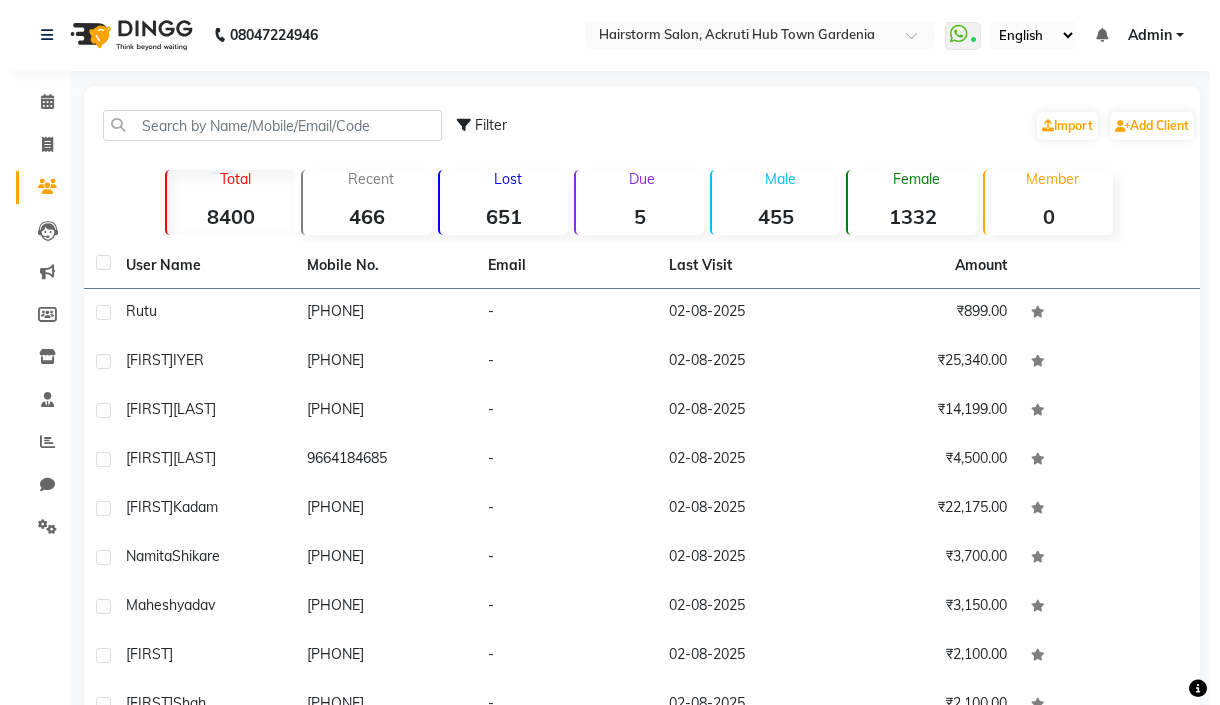 scroll, scrollTop: 0, scrollLeft: 0, axis: both 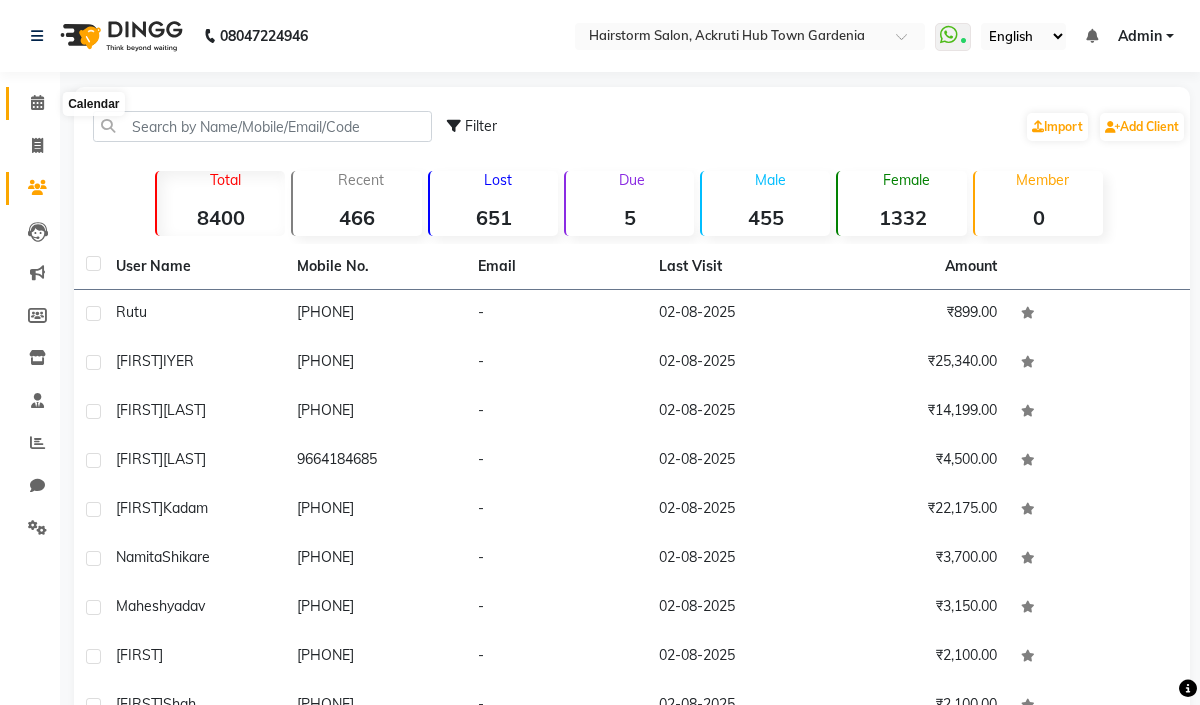 click 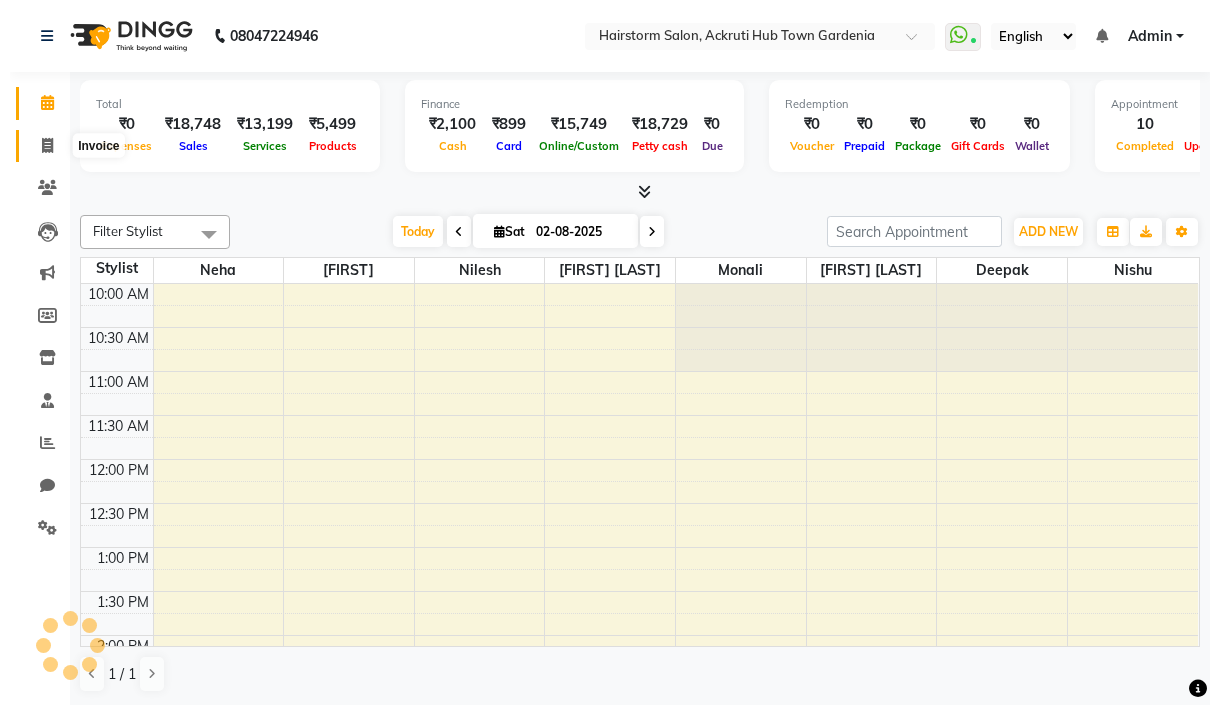 scroll, scrollTop: 664, scrollLeft: 0, axis: vertical 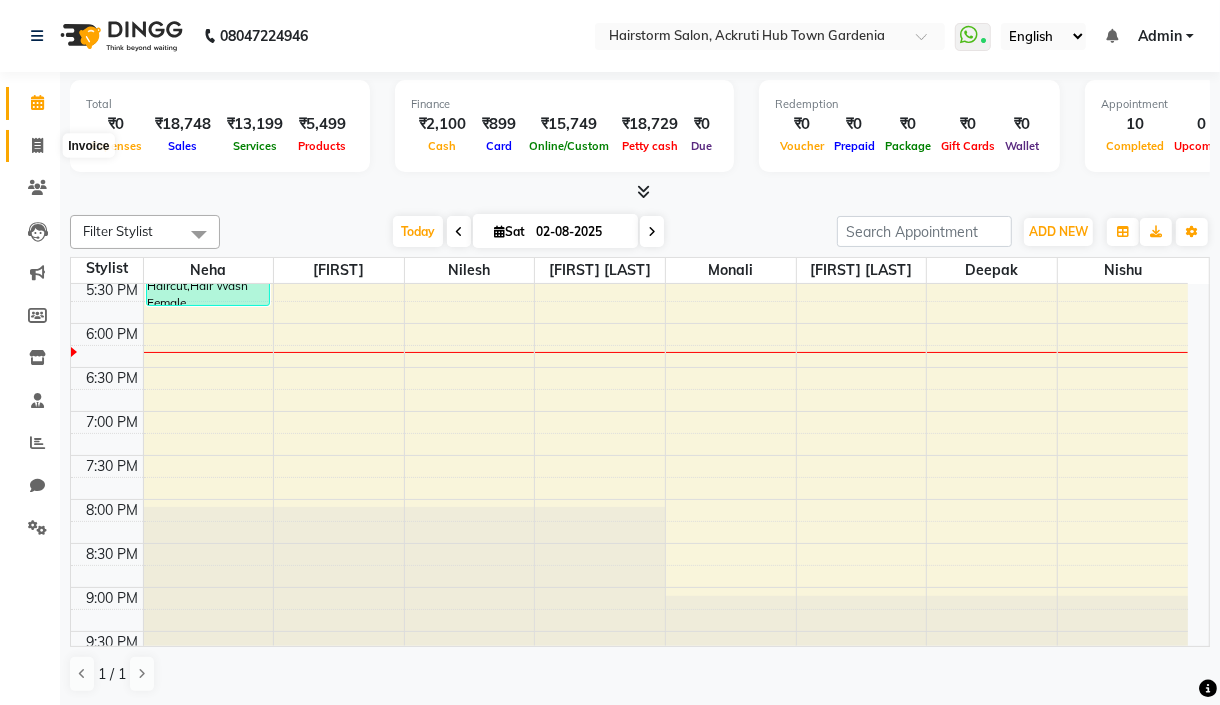 click 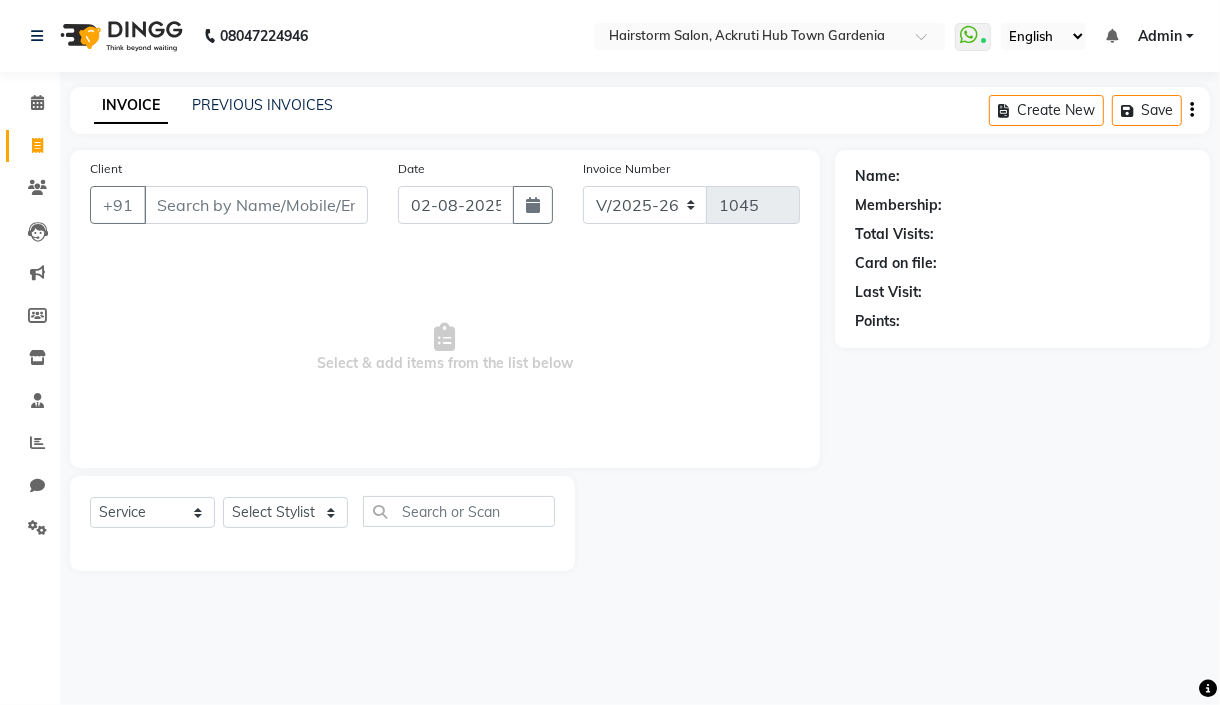 select on "product" 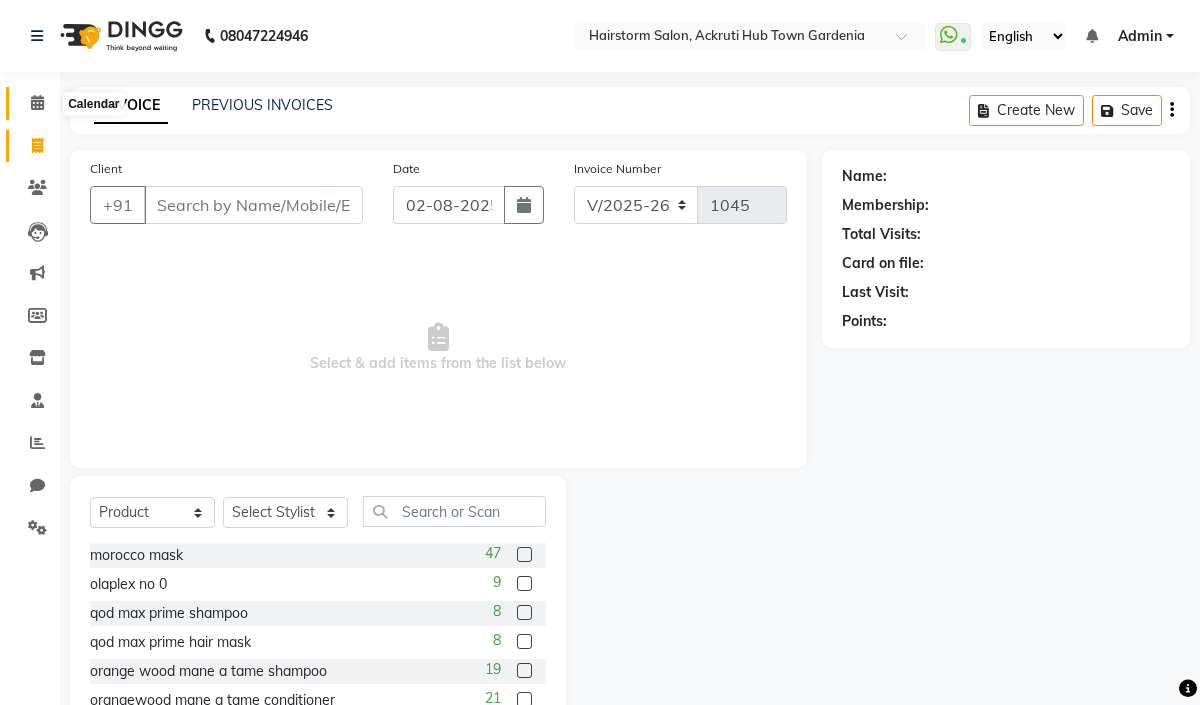 click 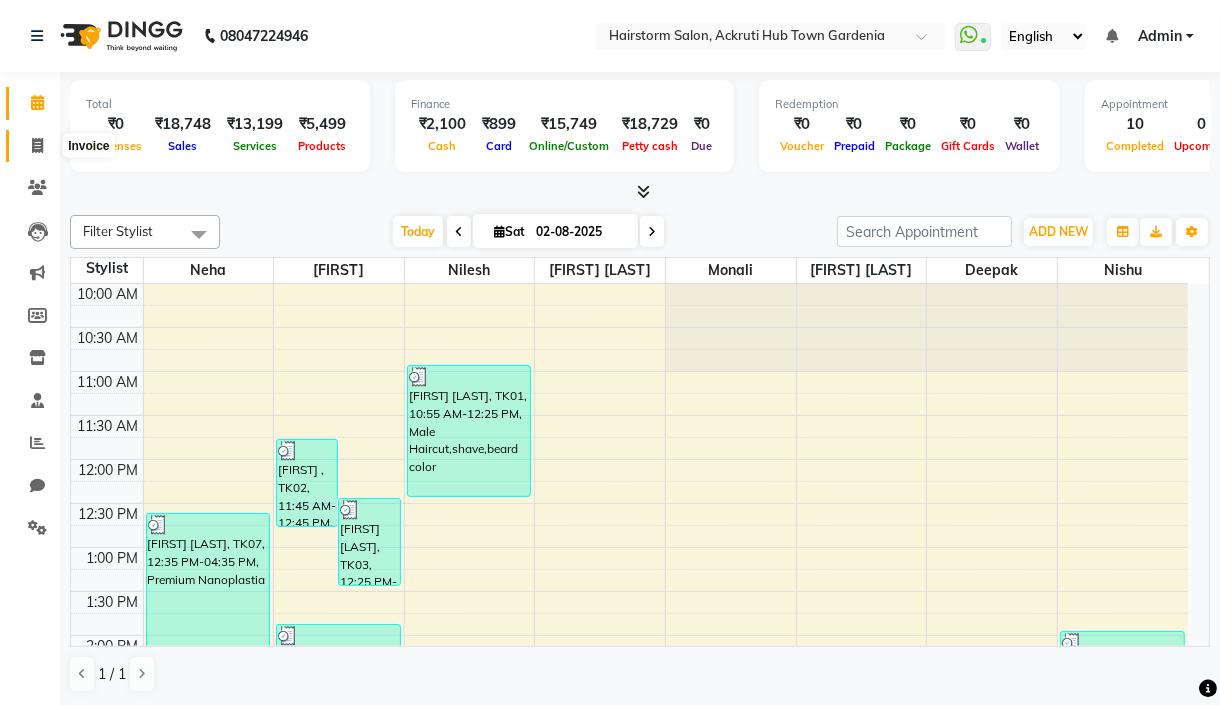 click 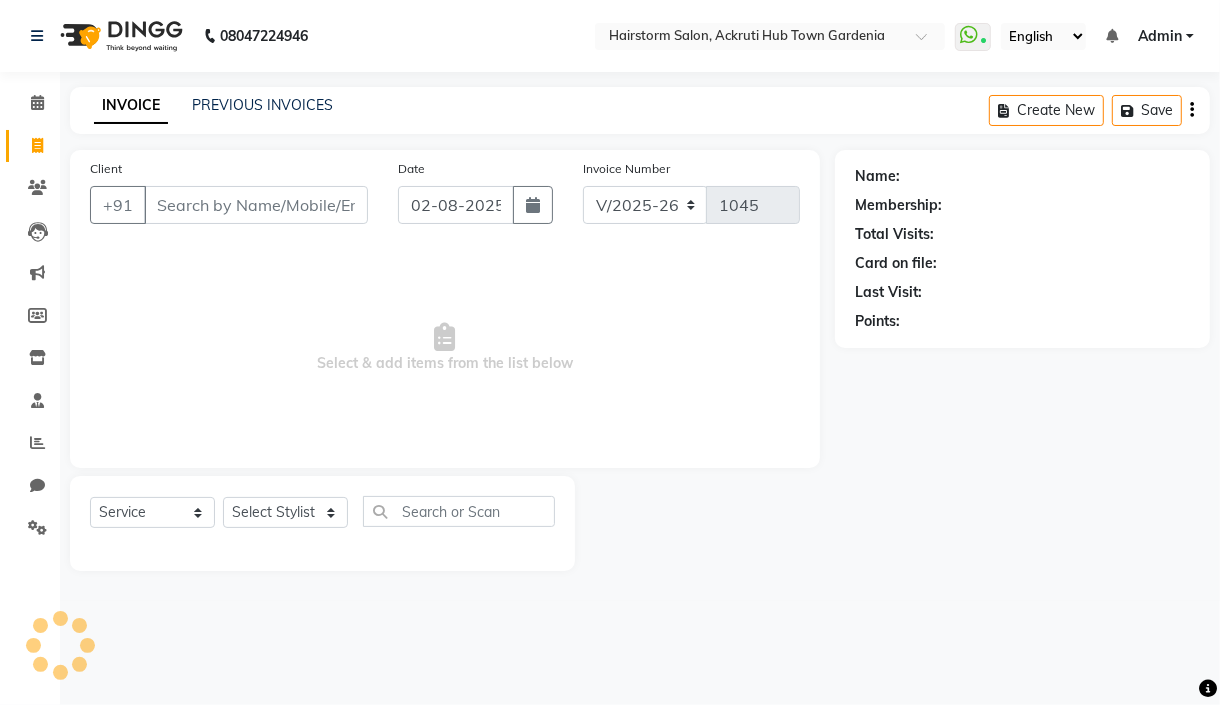 select on "product" 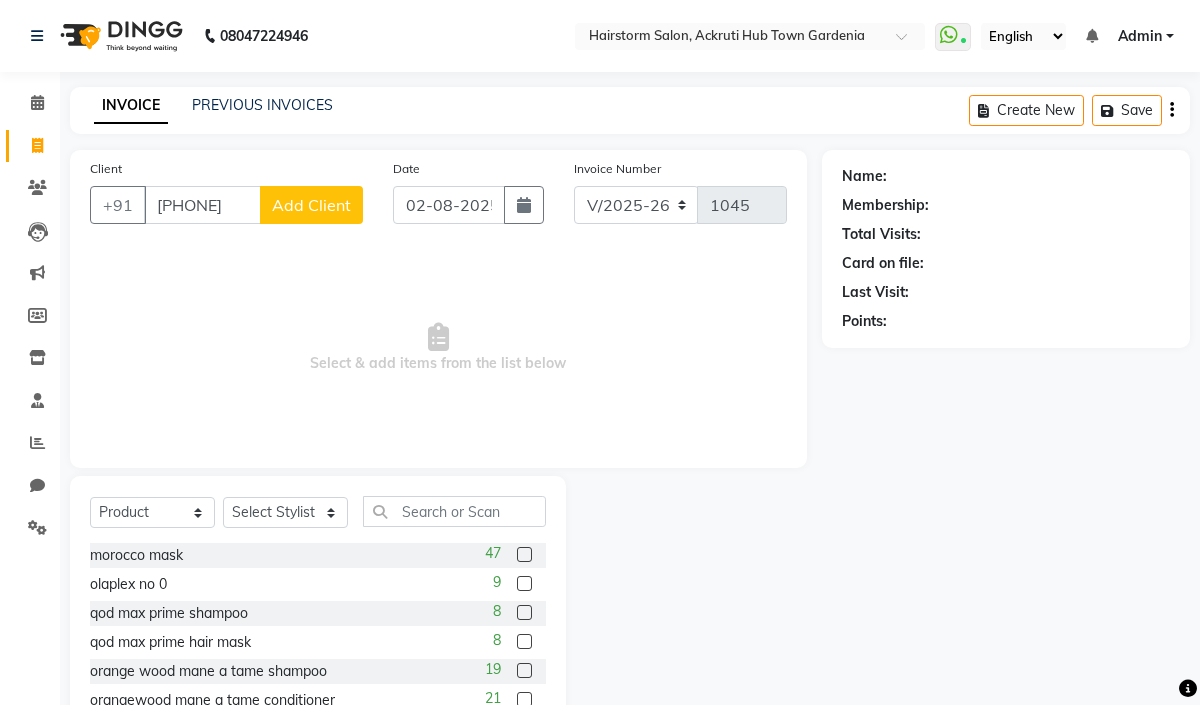 type on "[PHONE]" 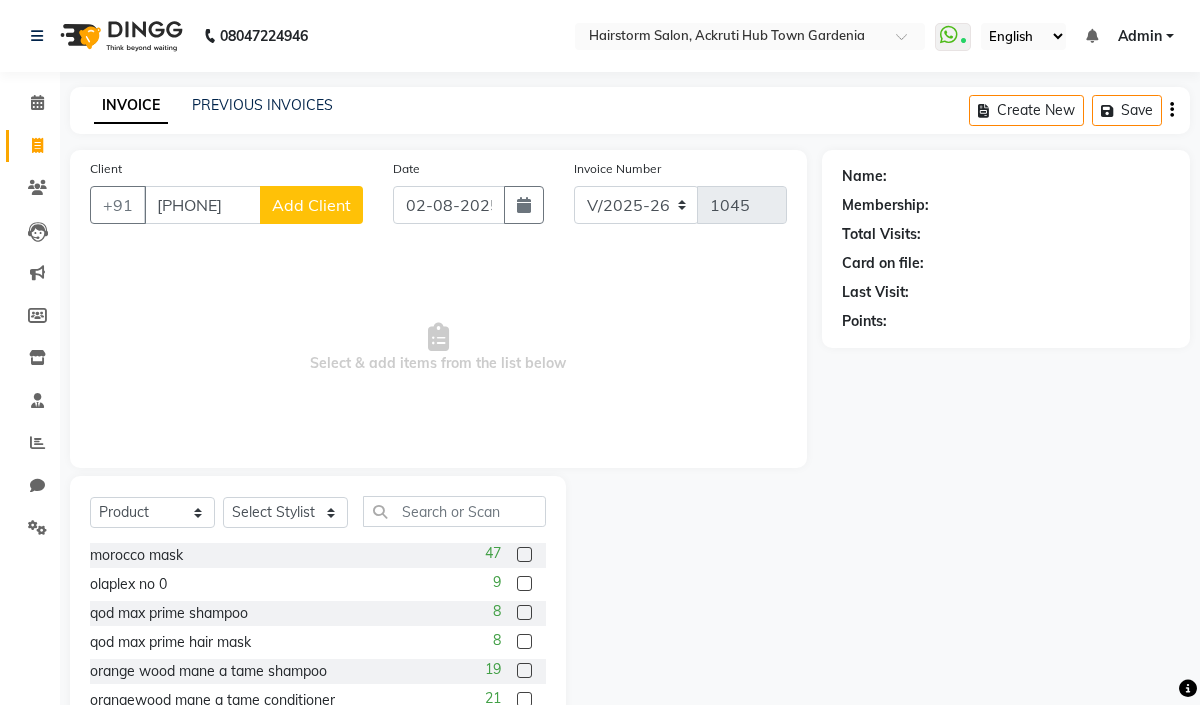 click on "Add Client" 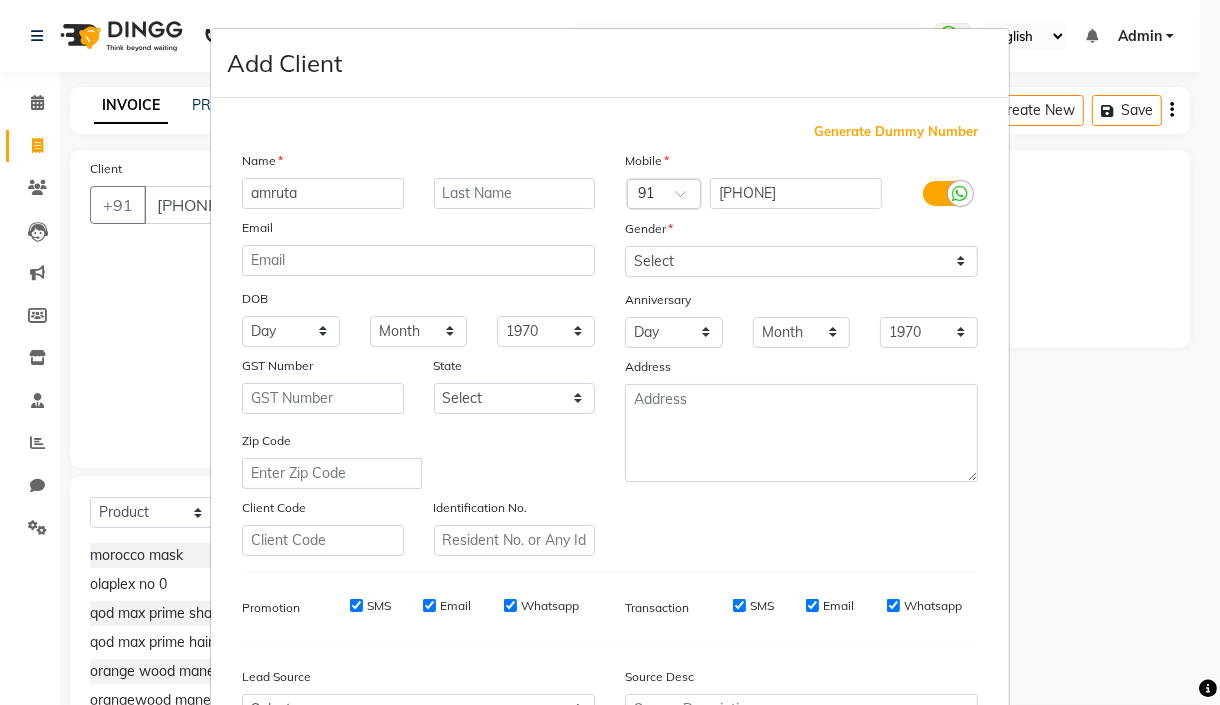 type on "amruta" 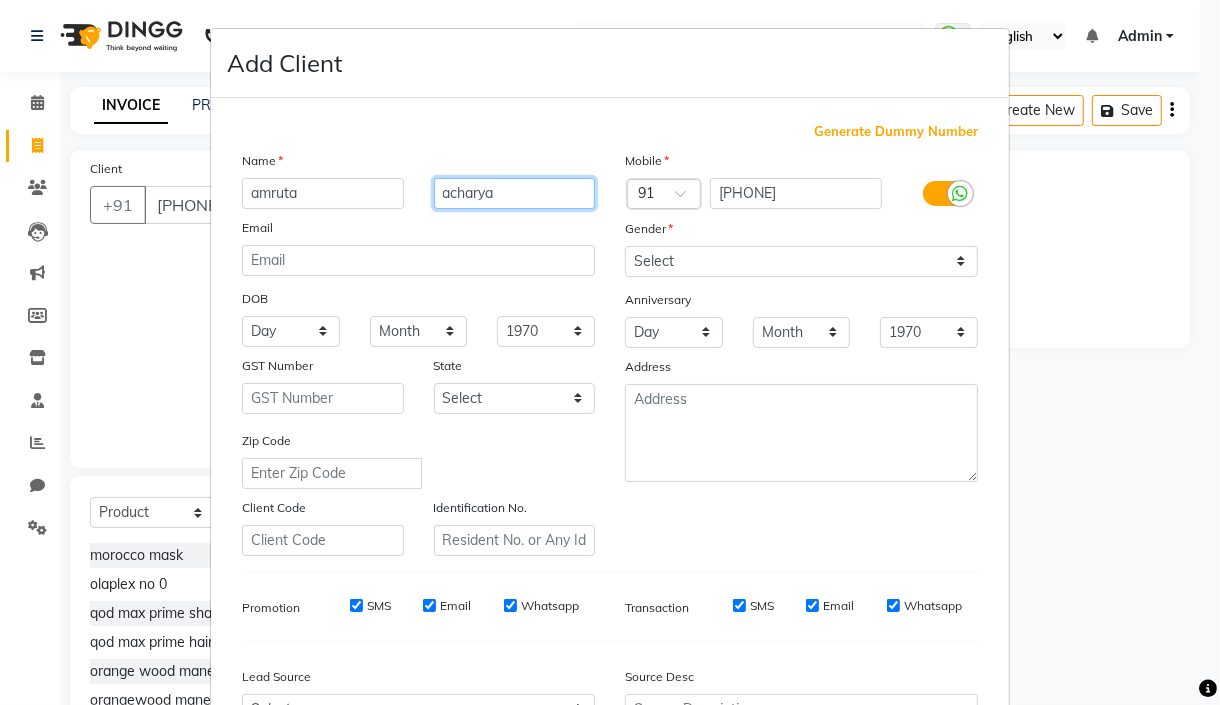 type on "acharya" 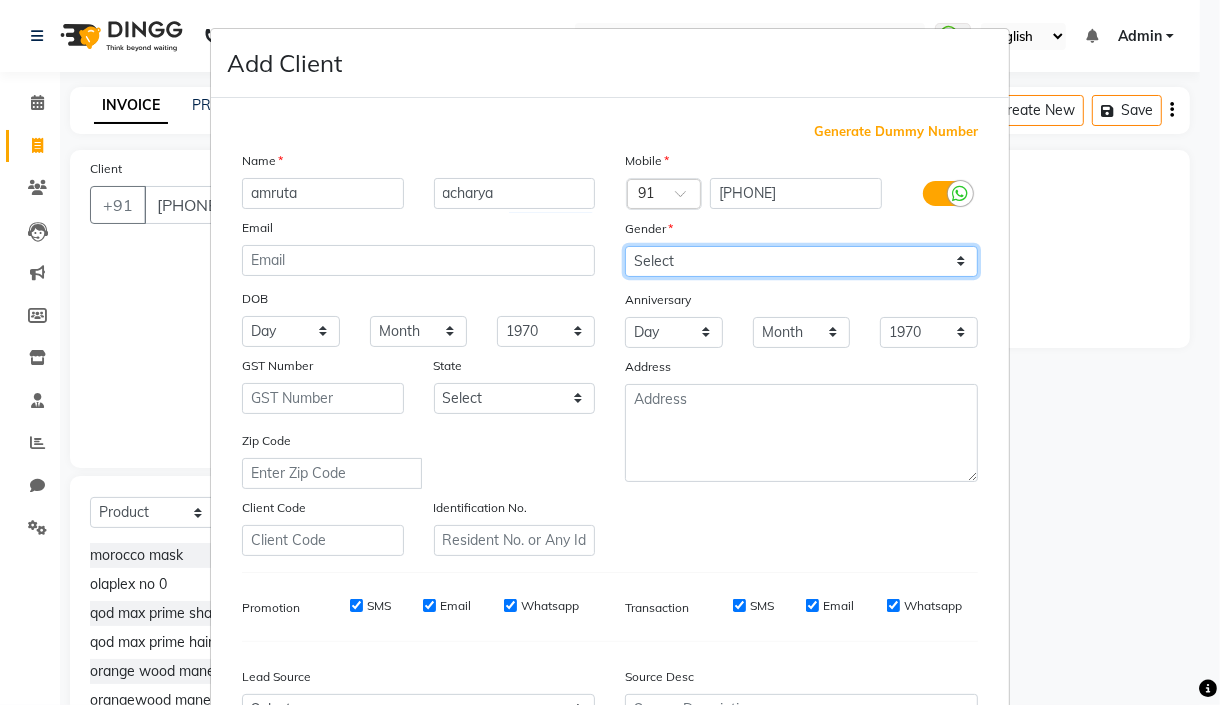 click on "Select Male Female Other Prefer Not To Say" at bounding box center [801, 261] 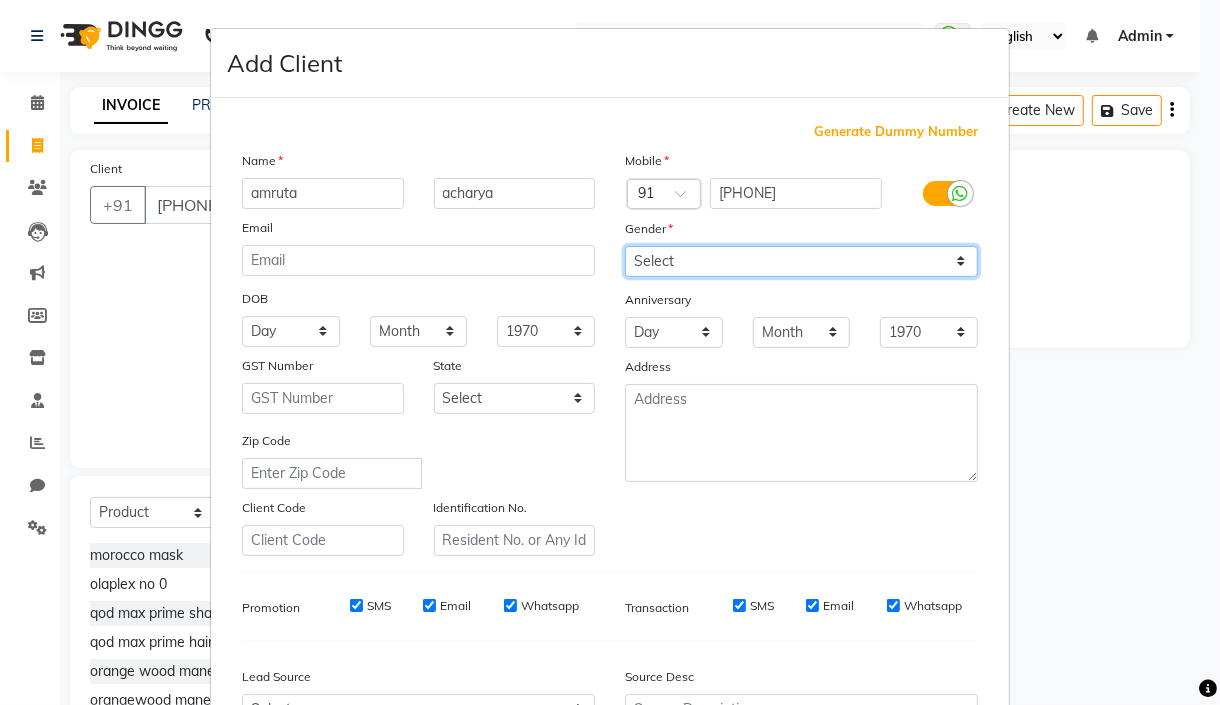 select on "female" 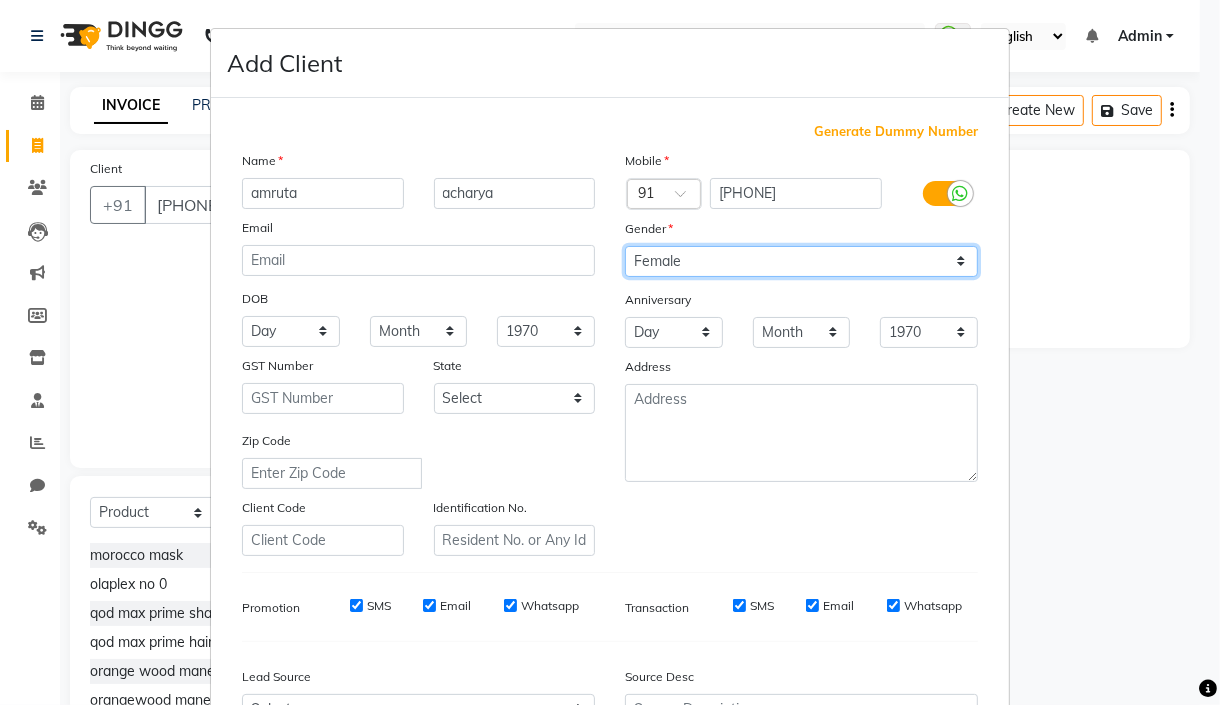 click on "Select Male Female Other Prefer Not To Say" at bounding box center [801, 261] 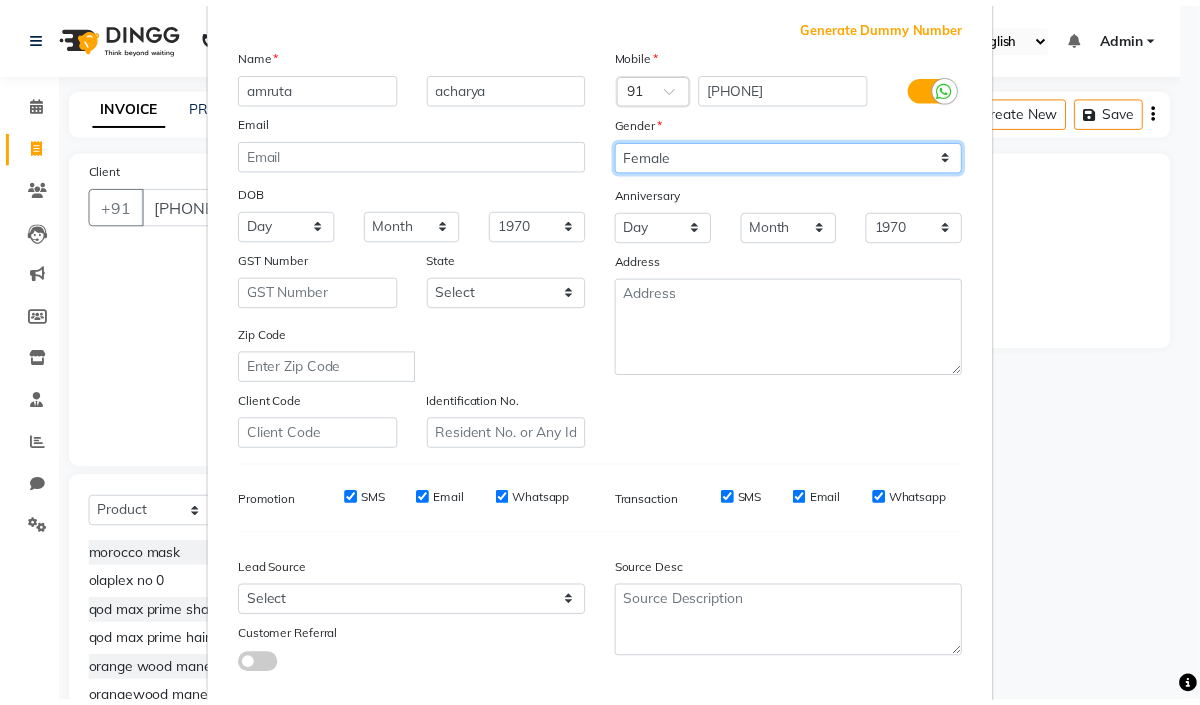 scroll, scrollTop: 221, scrollLeft: 0, axis: vertical 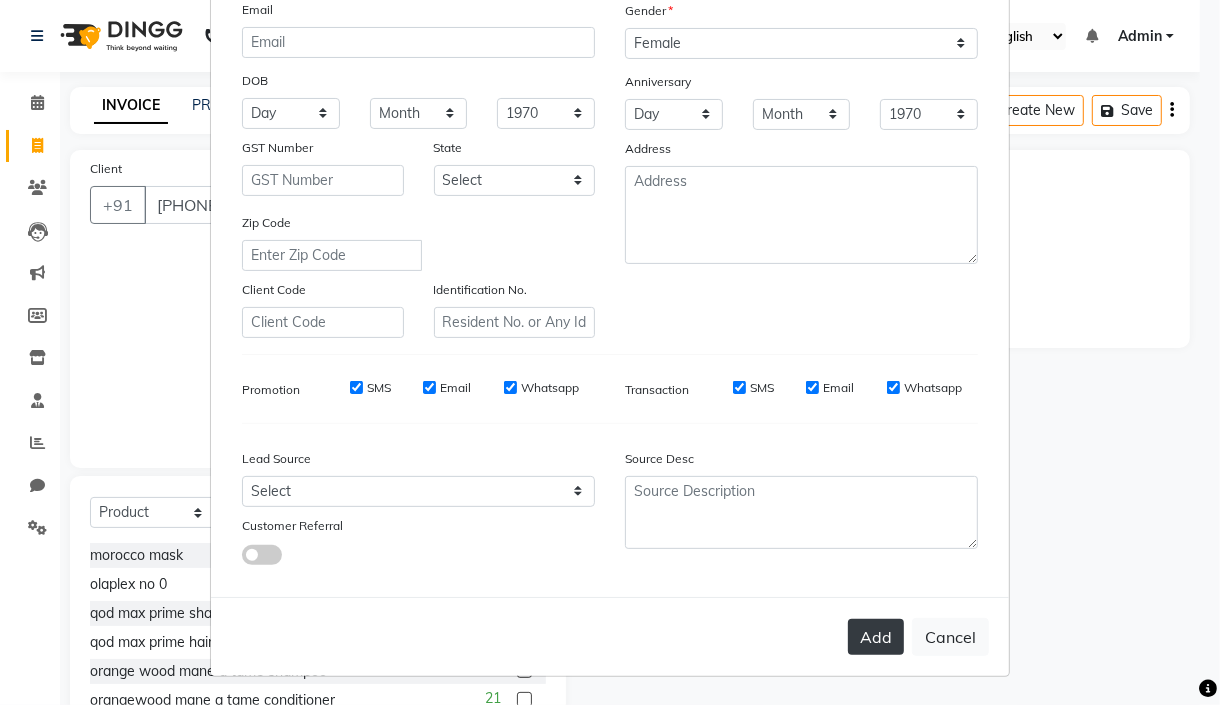 click on "Add" at bounding box center (876, 637) 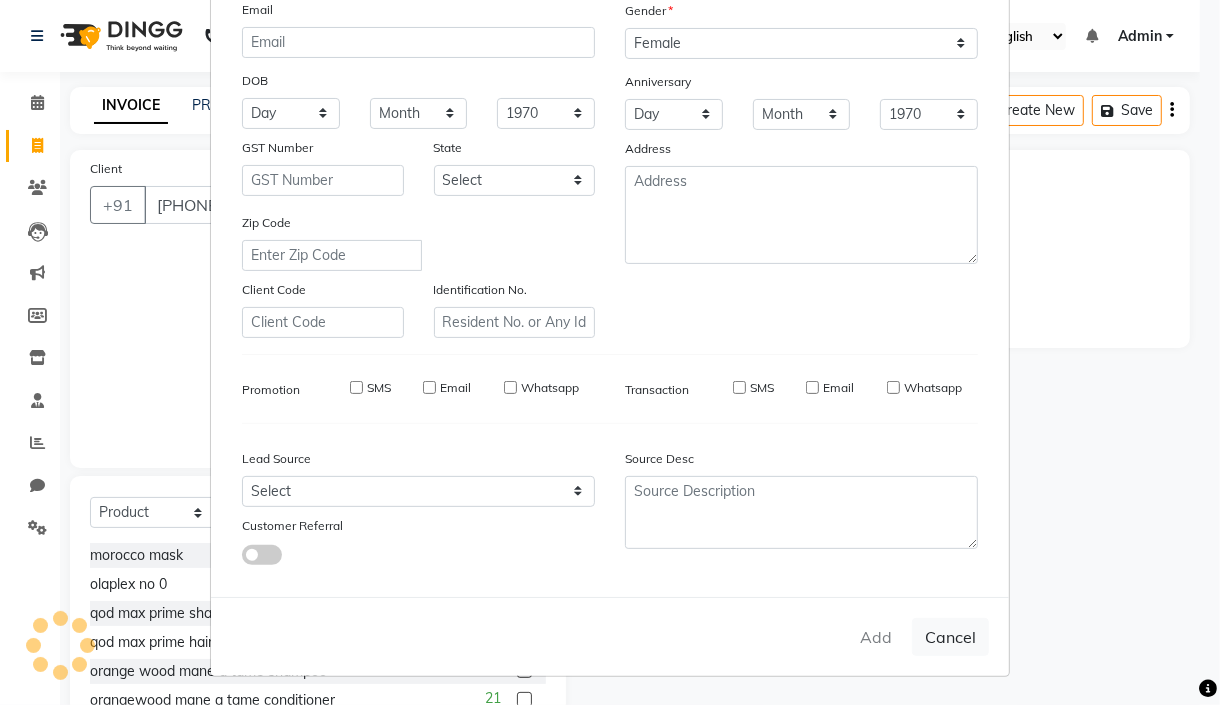 type 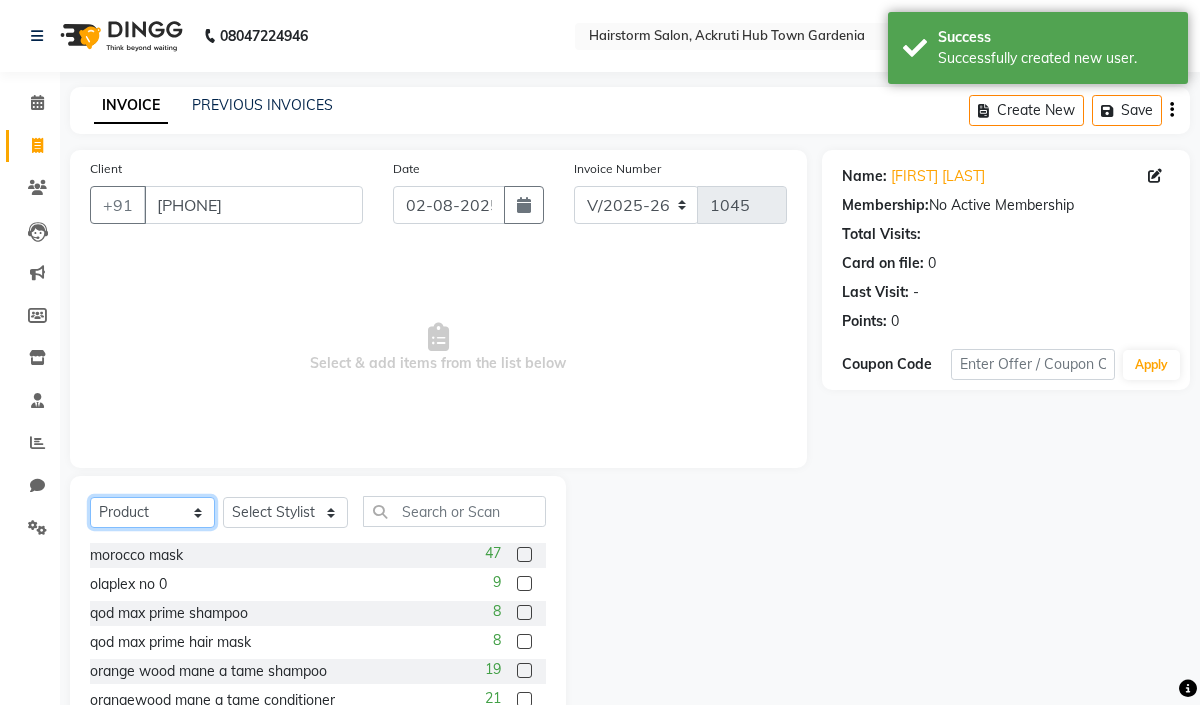 click on "Select  Service  Product  Membership  Package Voucher Prepaid Gift Card" 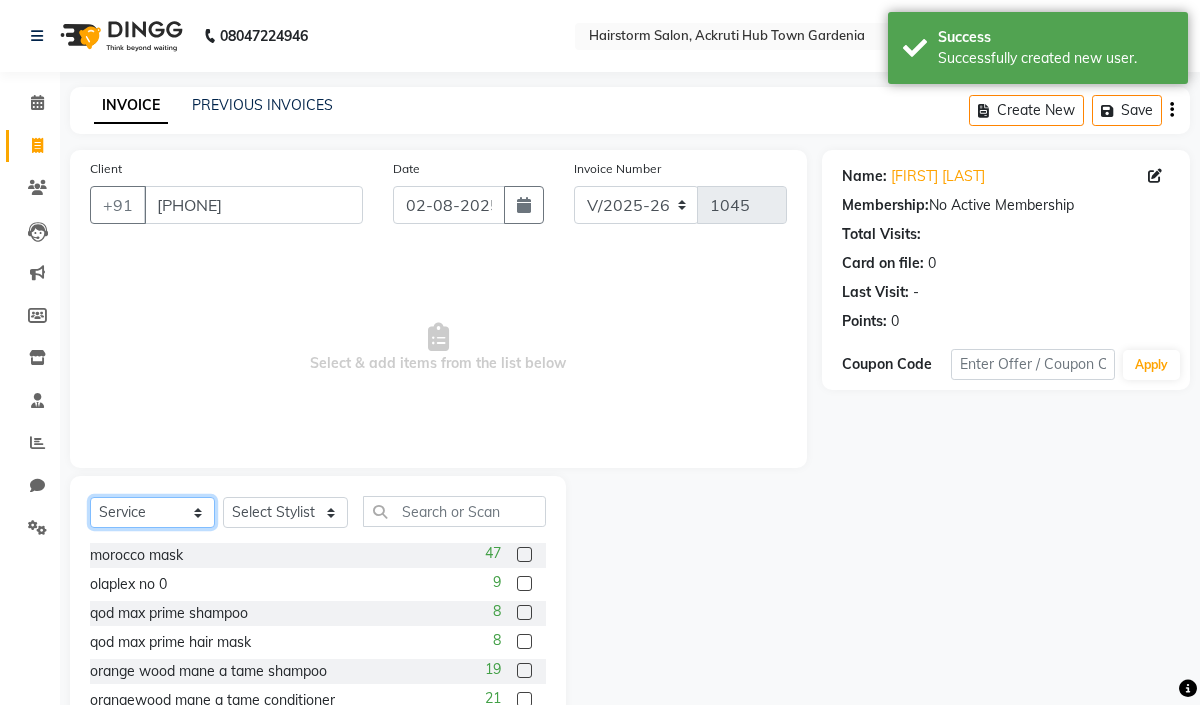 click on "Select  Service  Product  Membership  Package Voucher Prepaid Gift Card" 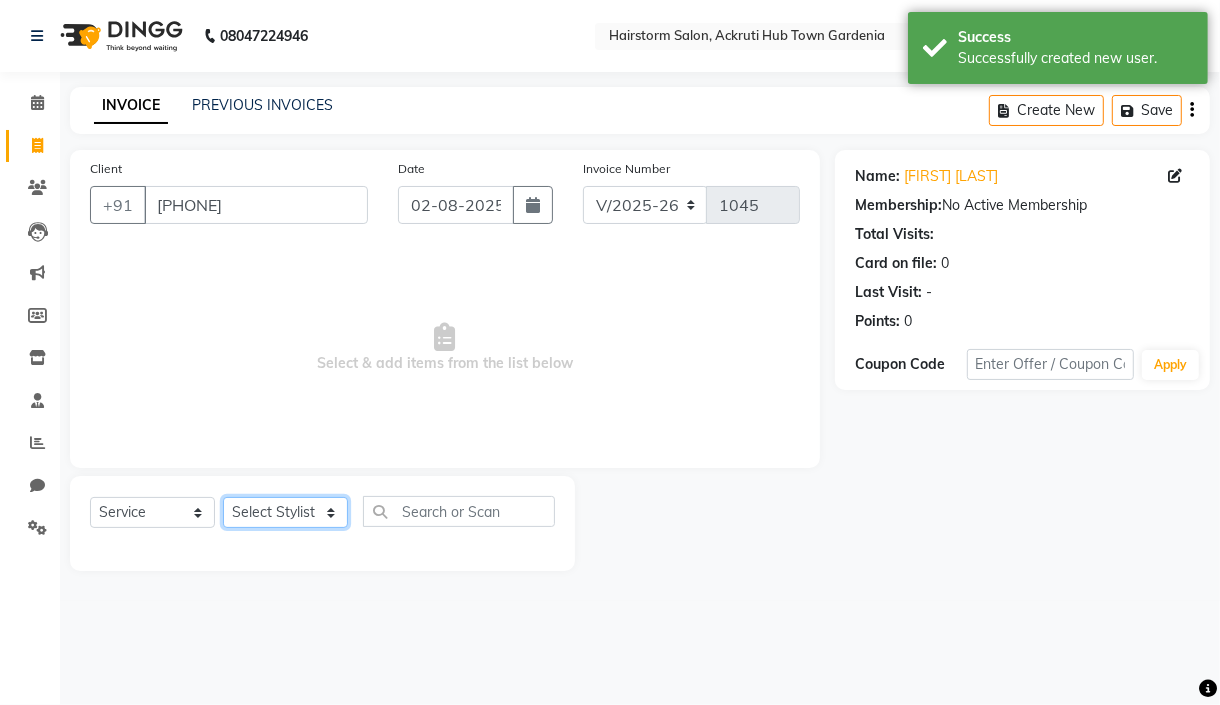 click on "Select Stylist [FIRST] [LAST] [FIRST] [FIRST] [FIRST] [FIRST] [FIRST] [FIRST] [FIRST] [LAST]" 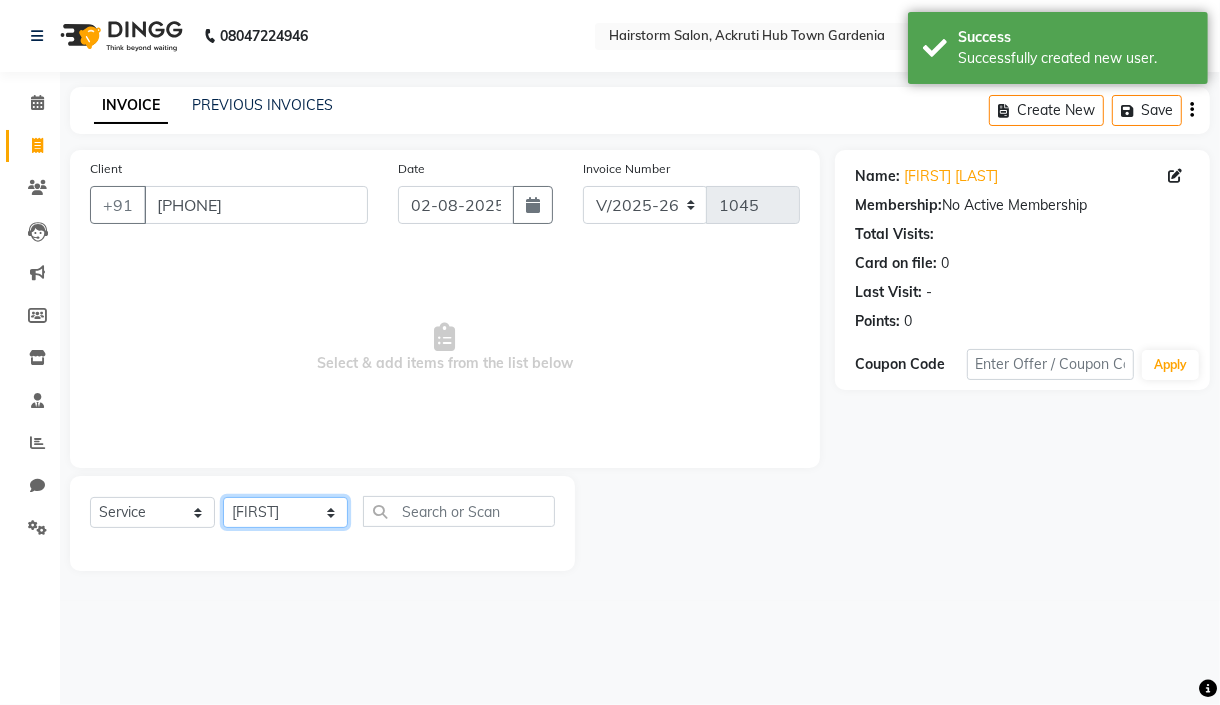 click on "Select Stylist [FIRST] [LAST] [FIRST] [FIRST] [FIRST] [FIRST] [FIRST] [FIRST] [FIRST] [LAST]" 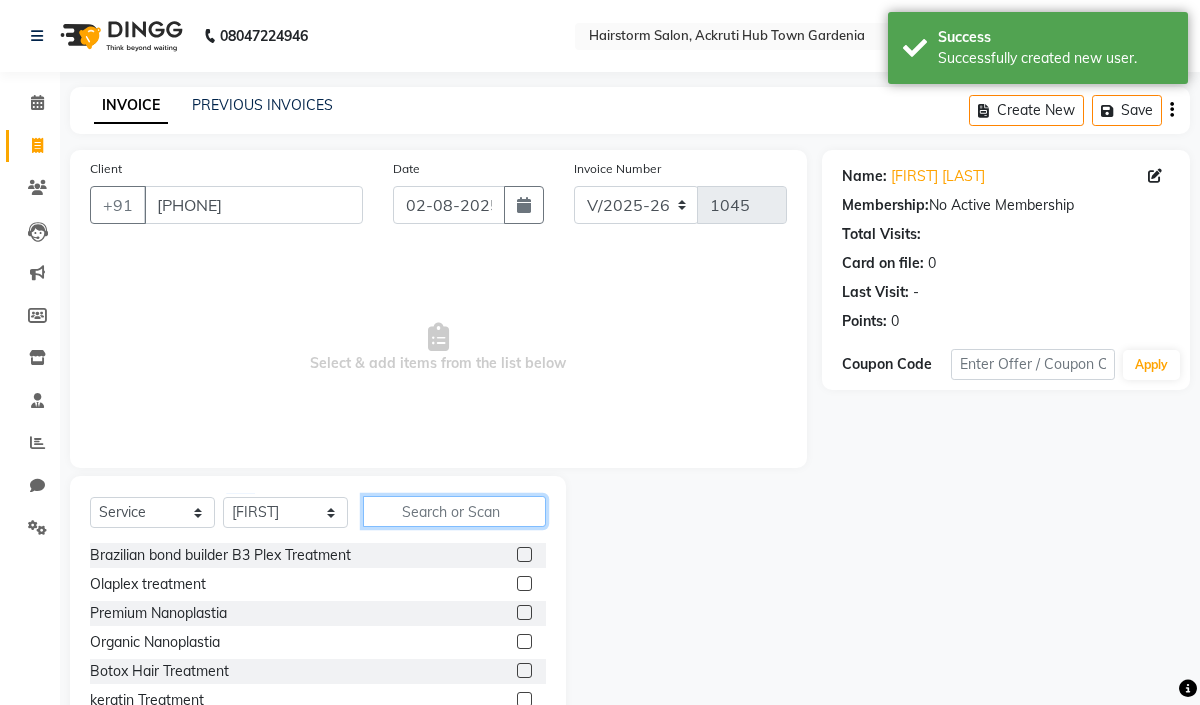 click 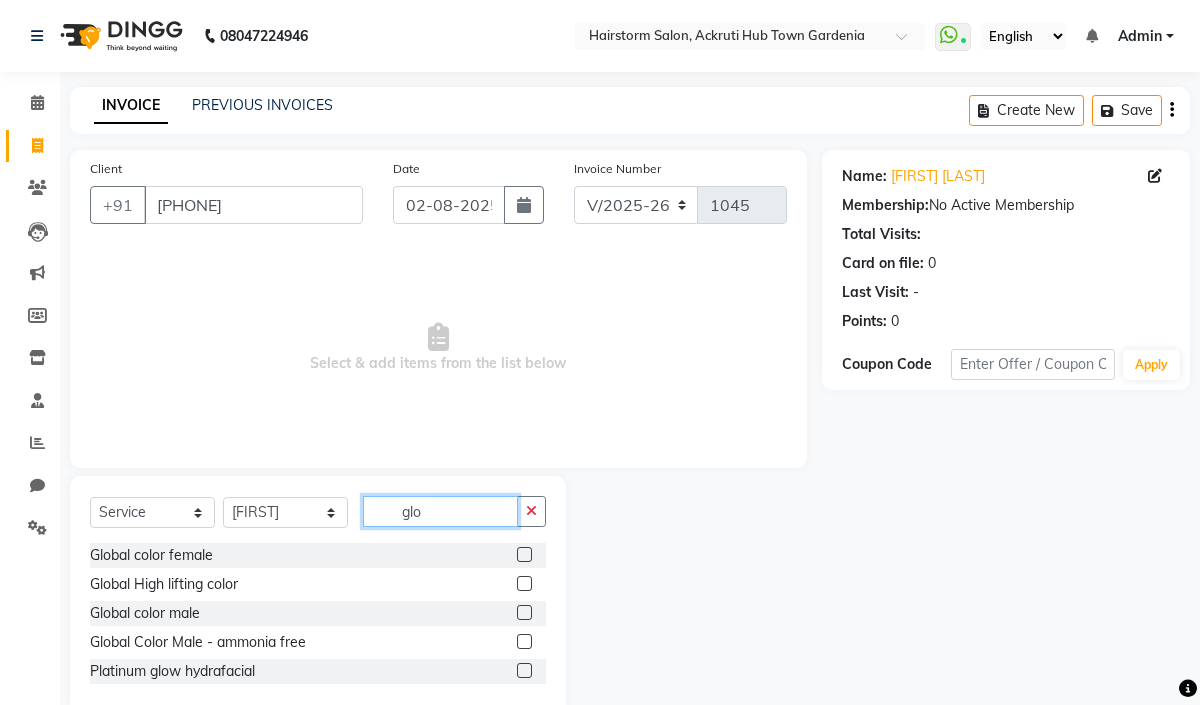 type on "glo" 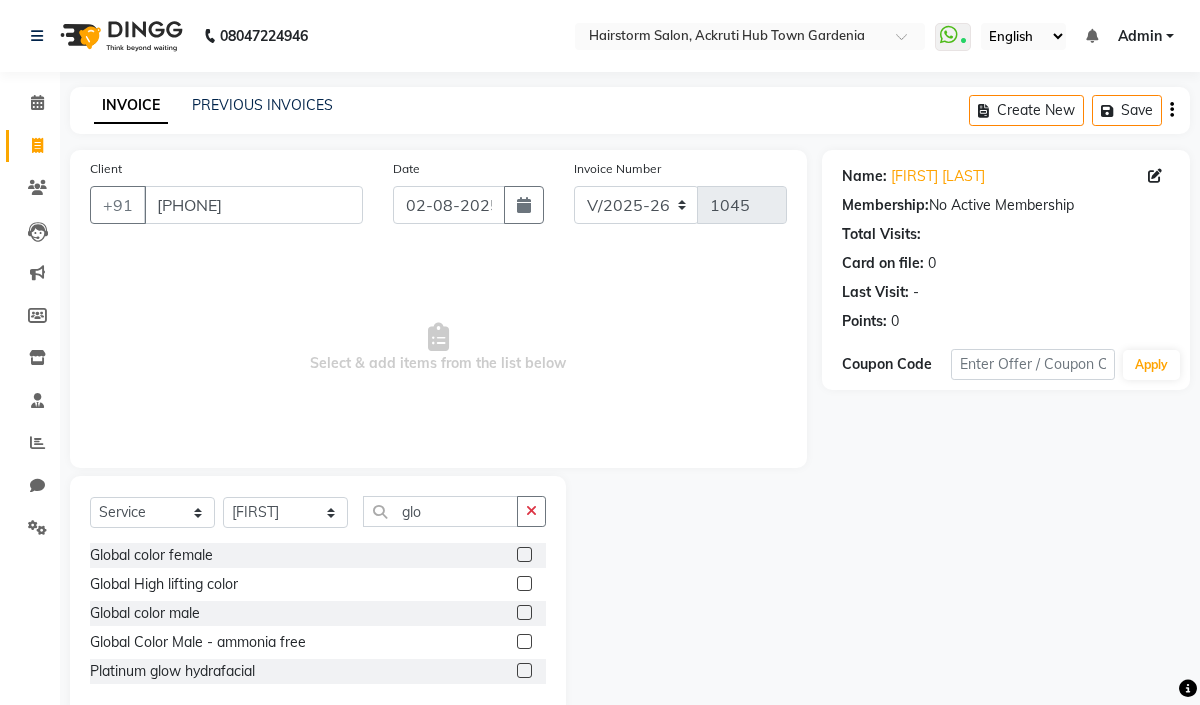click 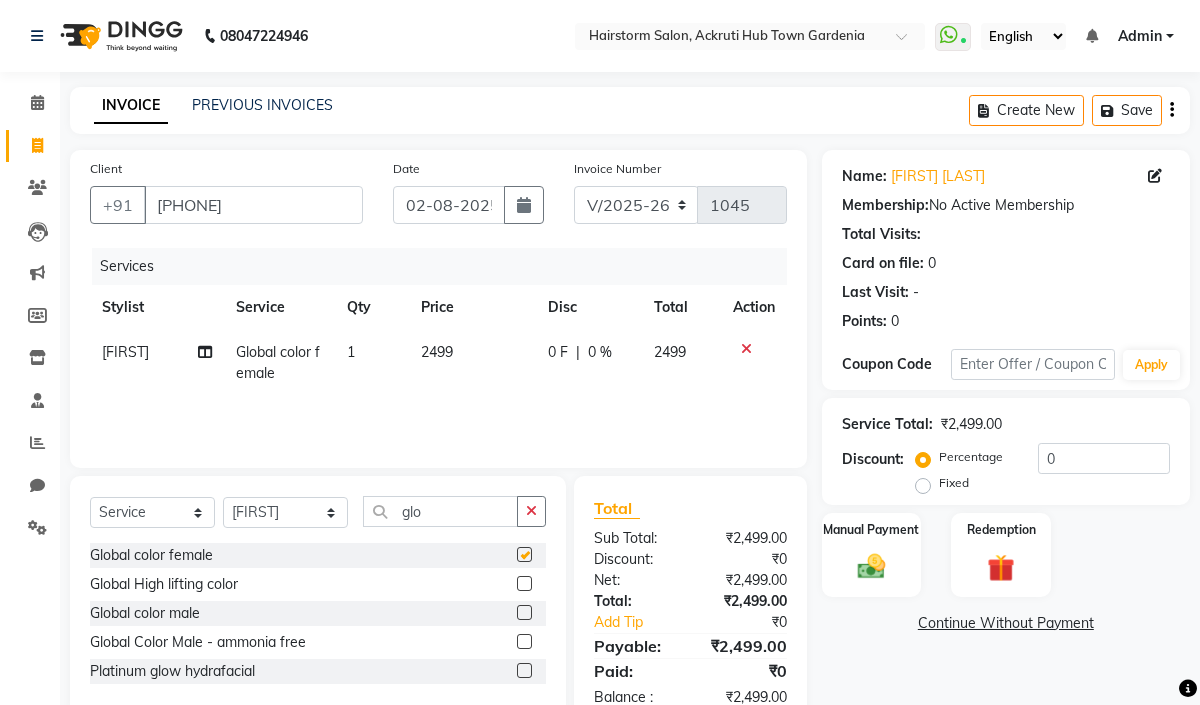 checkbox on "false" 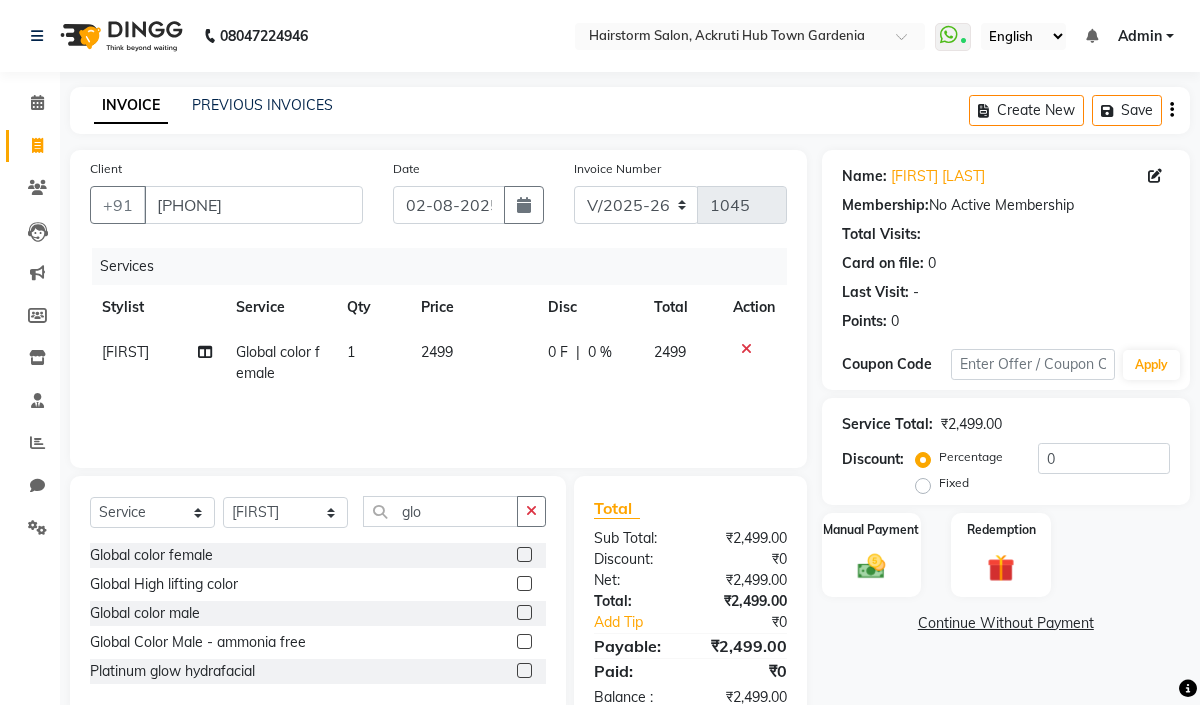 click on "2499" 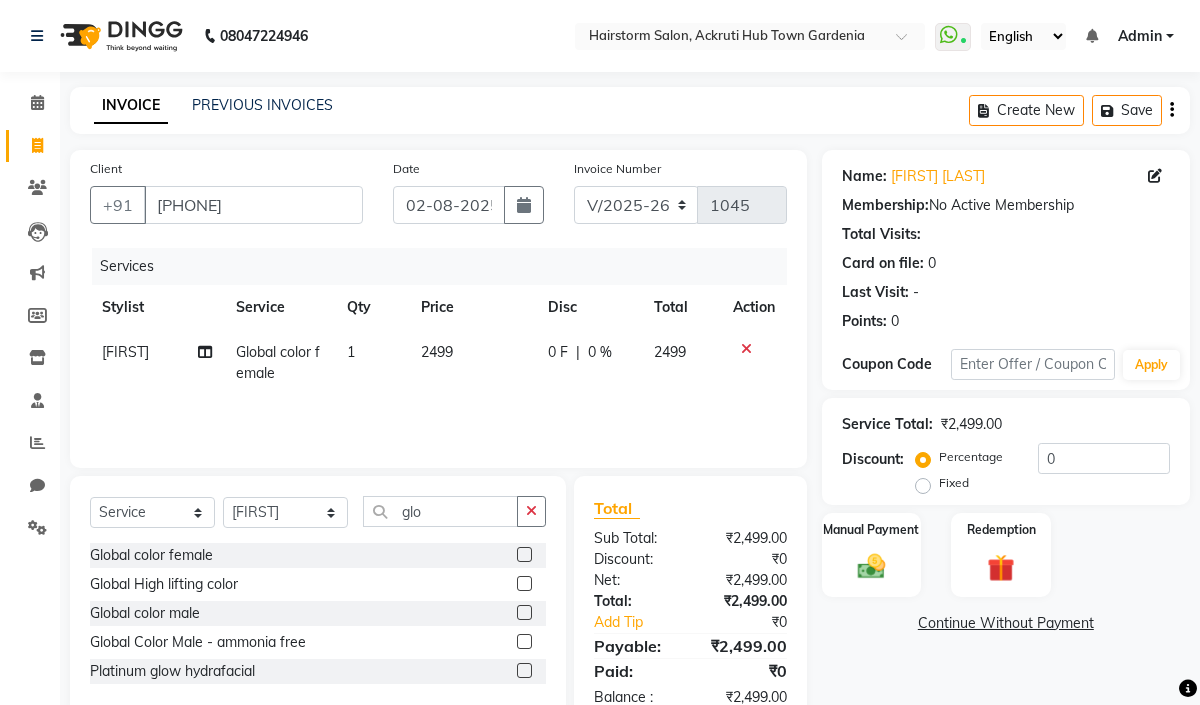 click on "2499" 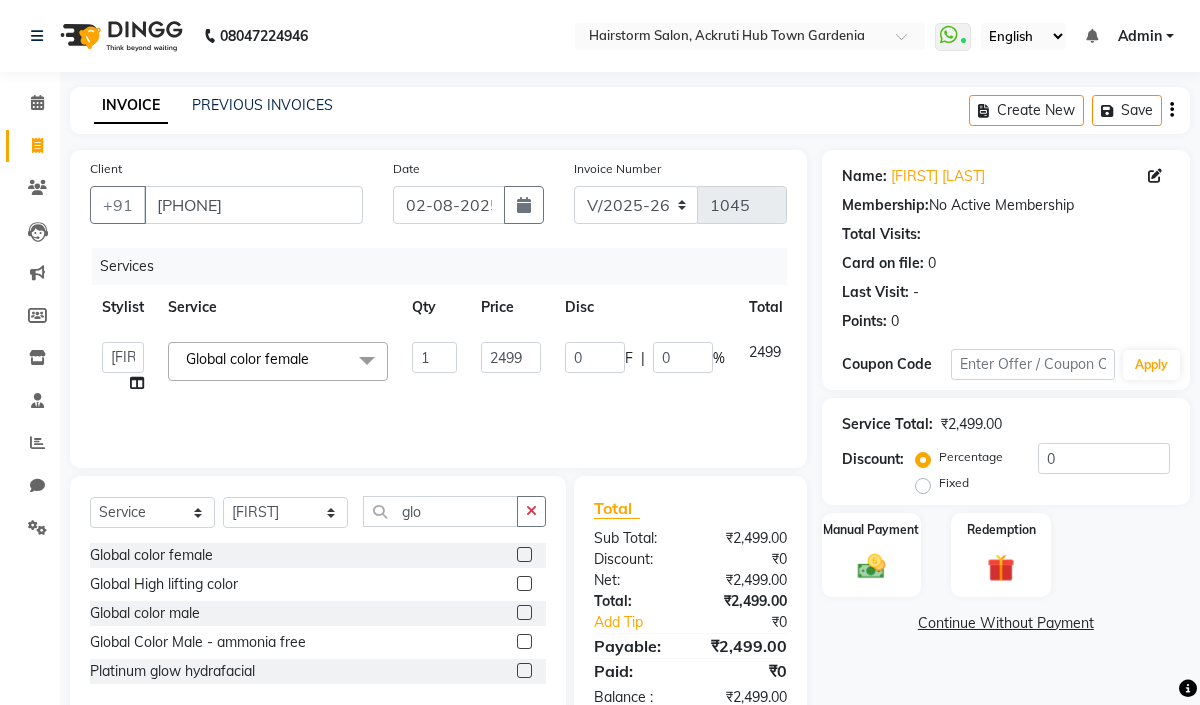 click on "2499" 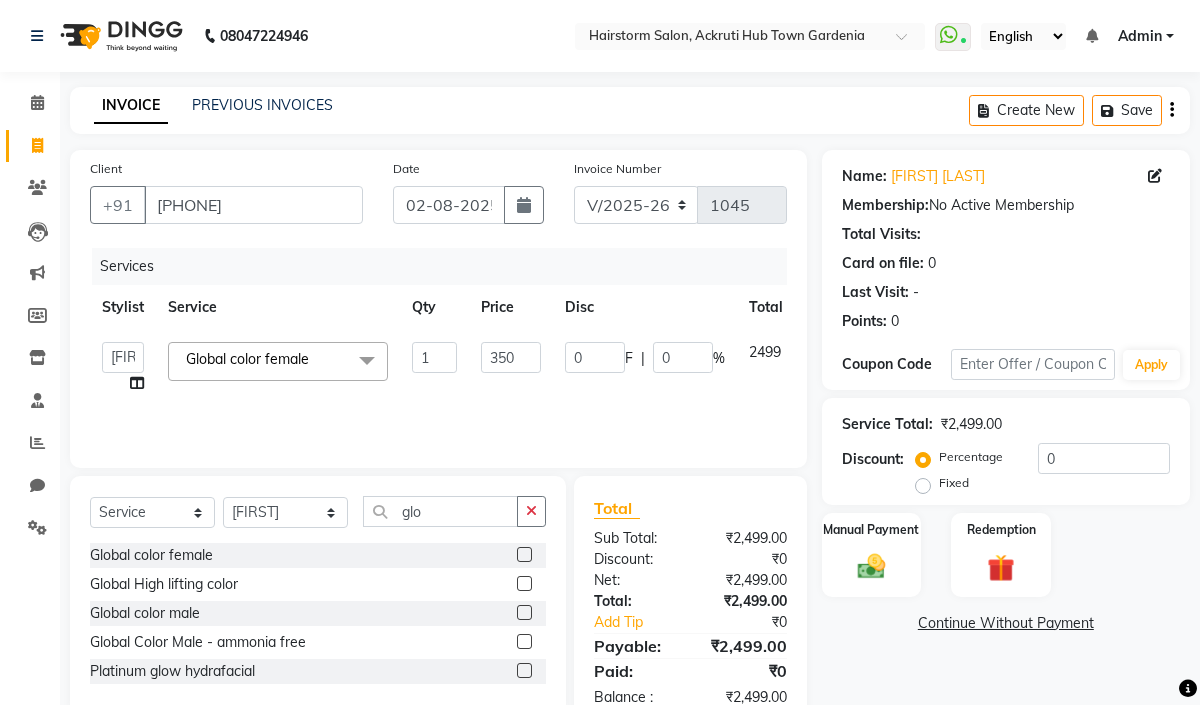 type on "3500" 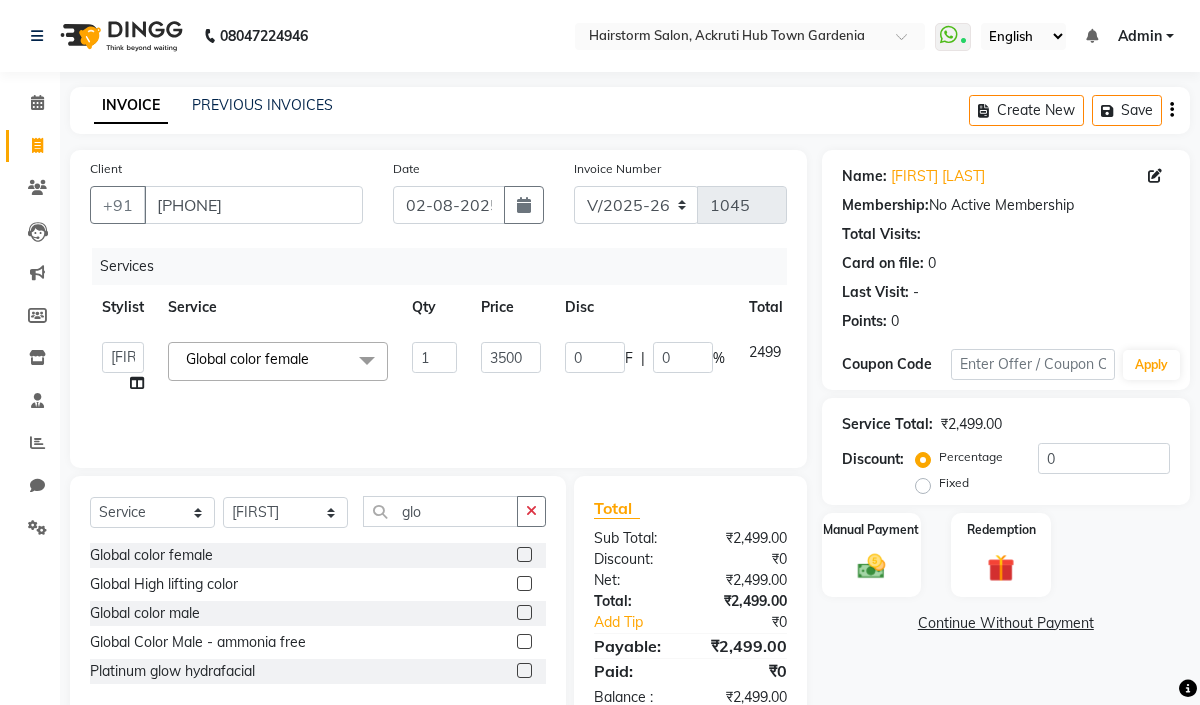 click on "Services Stylist Service Qty Price Disc Total Action [FIRST] [LAST] [FIRST] [FIRST] [FIRST] [FIRST] [FIRST] [FIRST] [FIRST] [LAST] Global color female Brazilian bond builder B3 Plex Treatment Olaplex treatment Premium Nanoplastia Organic Nanoplastia Botox Hair Treatment keratin Treatment loreal smoothening Female Haircut Male Haircut Beard shave Hair Wash Female Hair Wash Male Male Haircut - long hair Hair cut Female - Trim flicks cut blow dry Global color female Global High lifting color Classic Highlights (No Bleach) Classic Highlights (Prelight+toning) Baby Lights Teasy Lights Balayage ( Any) Global color male Global Color Male - ammonia free Patch test - color Root Touch Up beard color Loreal Basic Spa Marrocan Gold Spa Botox Hair Retention Spa Nashi Argan Ritual Spa Nashi Argan Ritual Spa Olaplex Spa Brazilian Bond Builder B3 Spa Oil Head massage Loreal Basic Hair Spa Keratin Hair Spa Olaplex Spa Advance dandruff treatment Basic Hydrafacial Platinum glow hydrafacial Beauty Lbs Signature Facial" 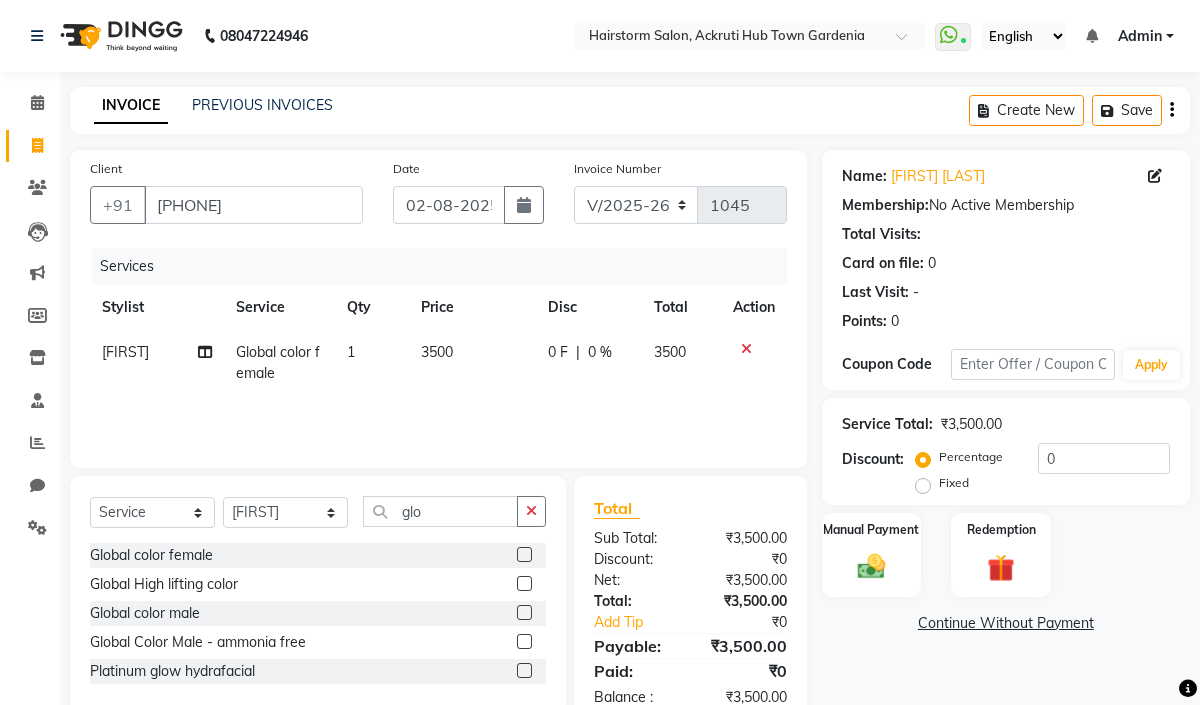 scroll, scrollTop: 53, scrollLeft: 0, axis: vertical 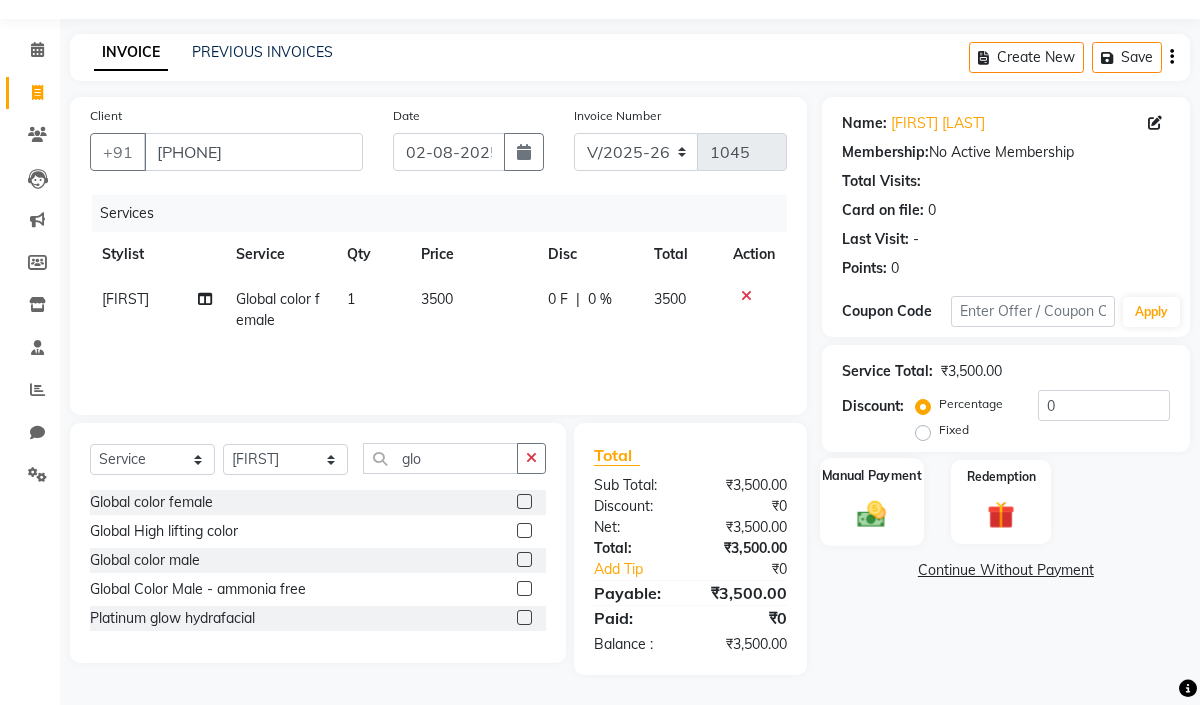 click 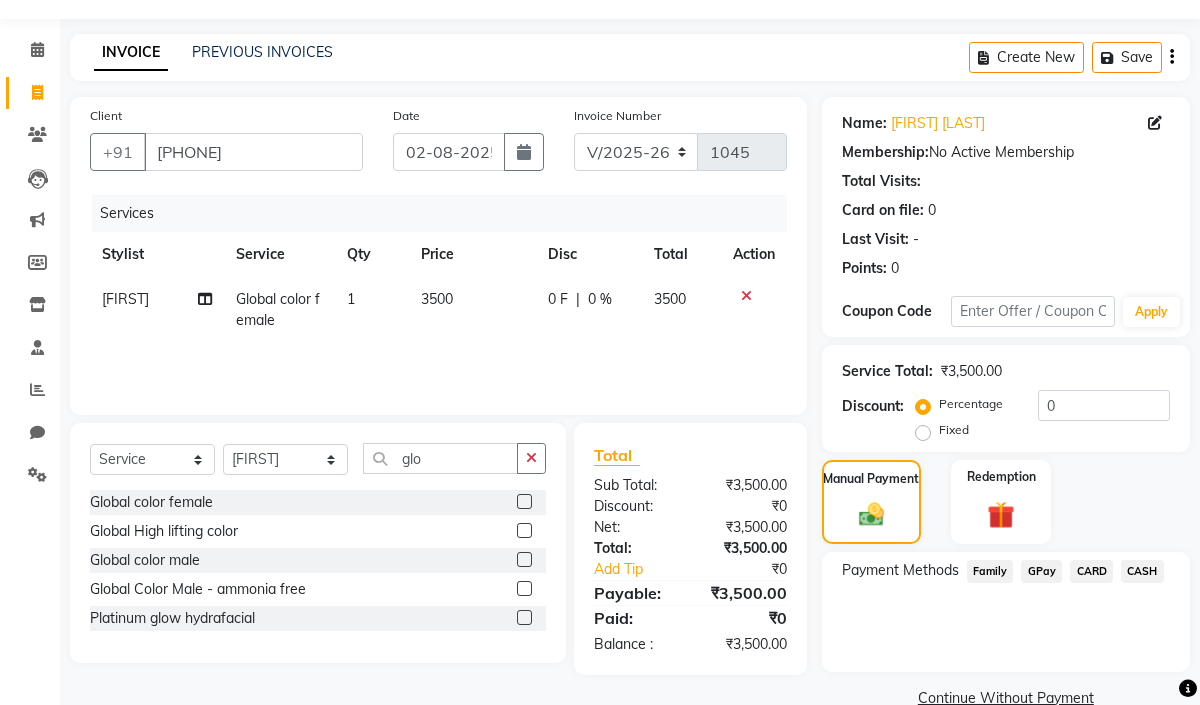click on "GPay" 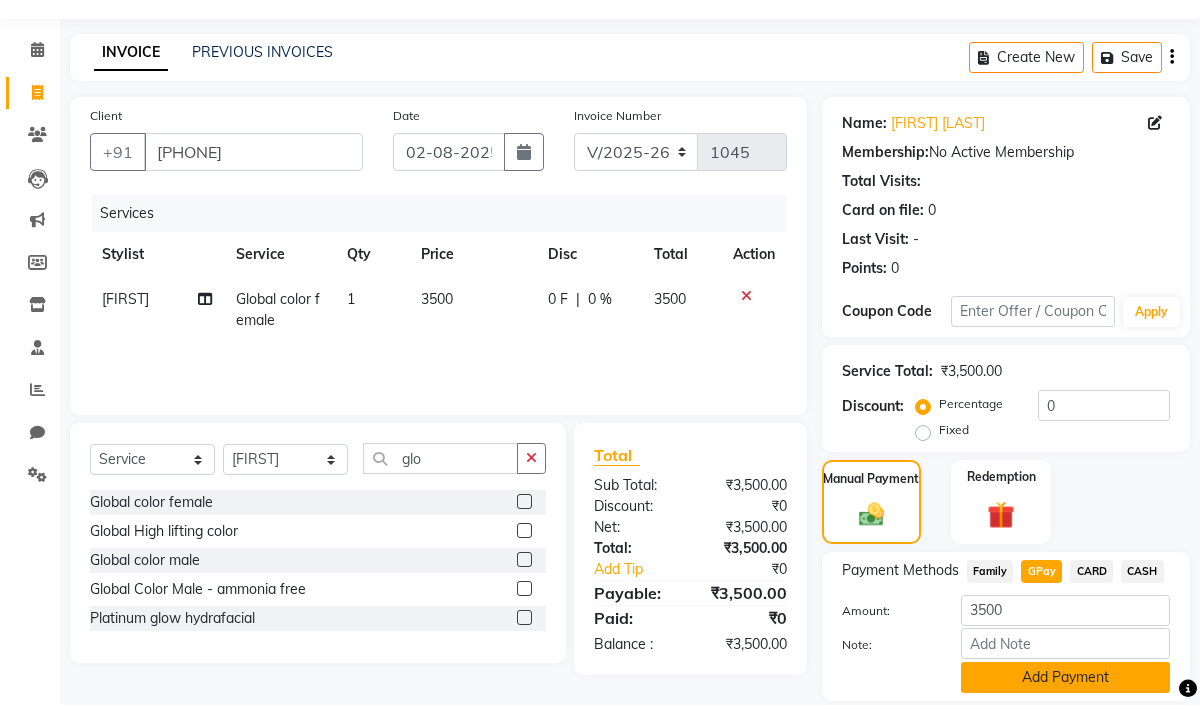 click on "Add Payment" 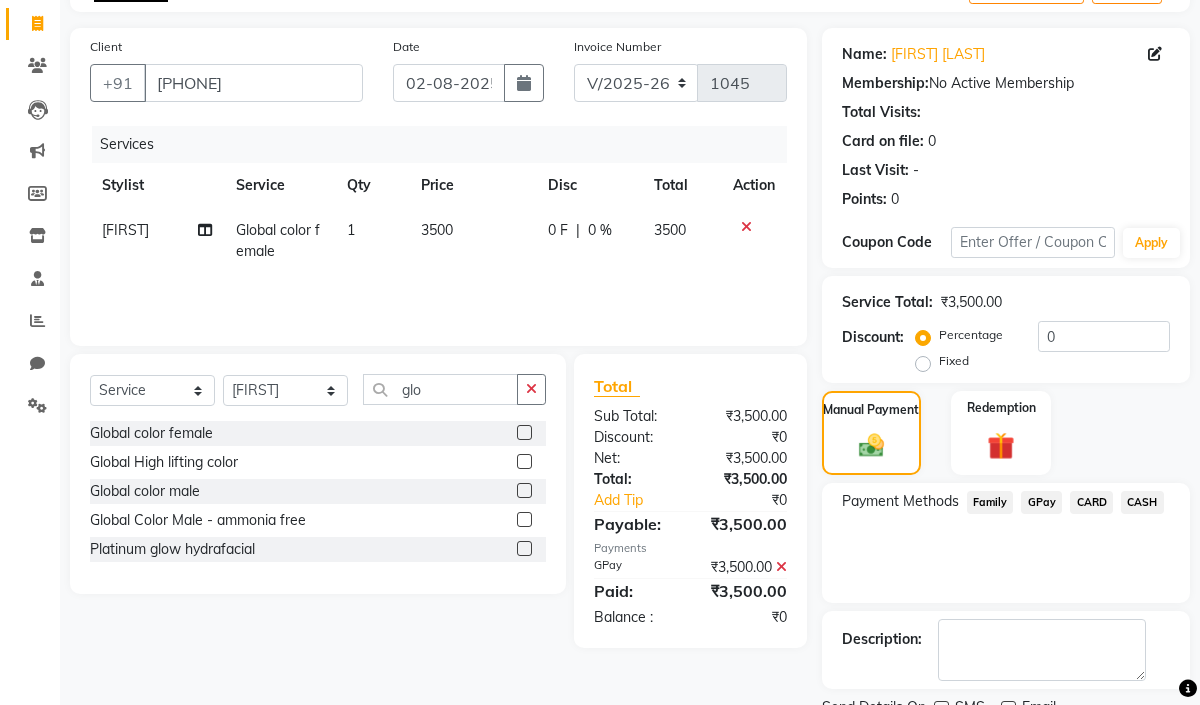 scroll, scrollTop: 203, scrollLeft: 0, axis: vertical 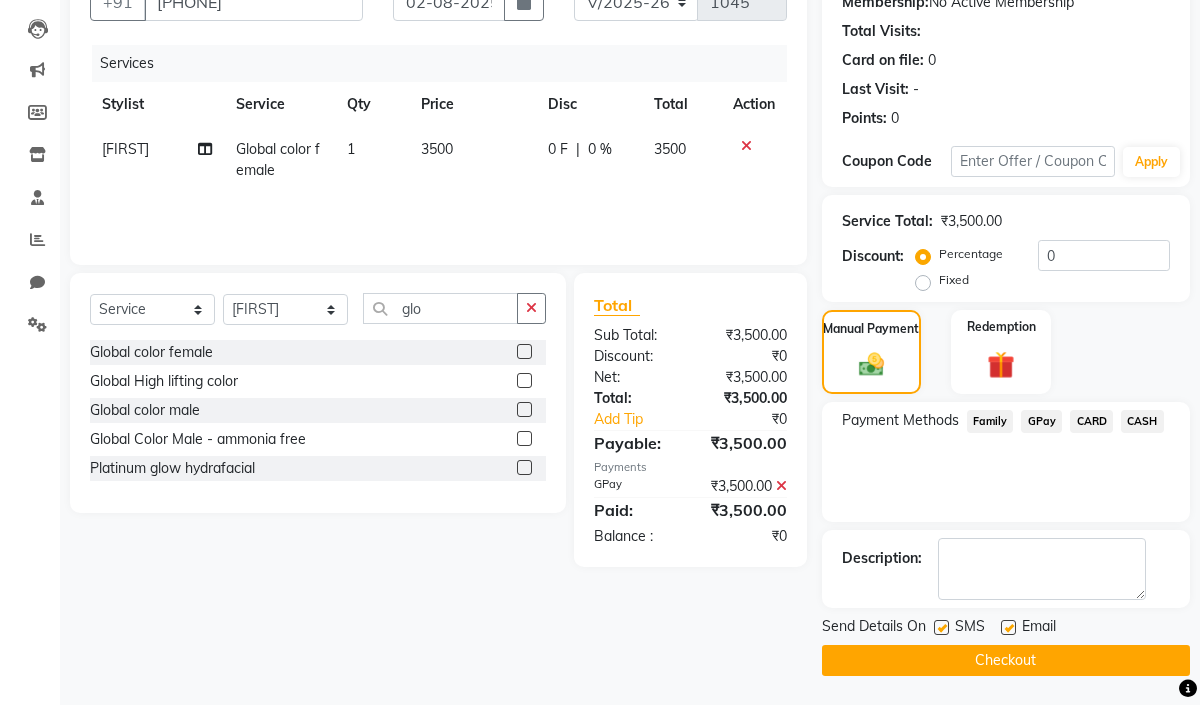 click 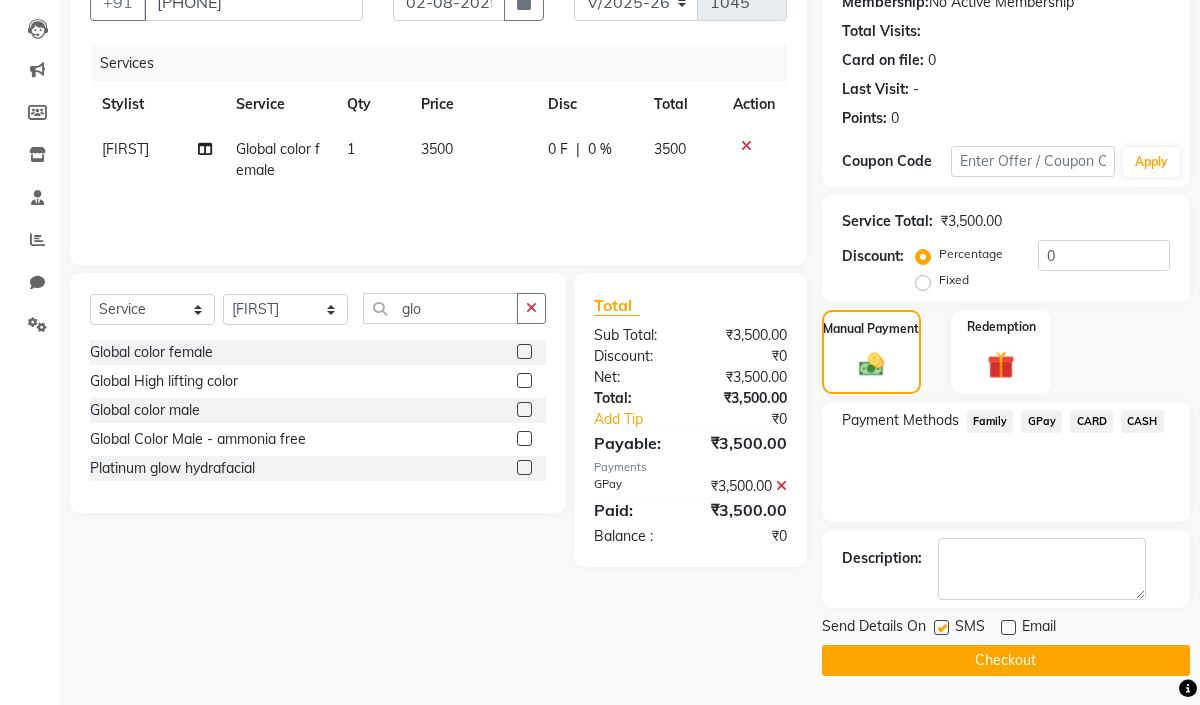 click 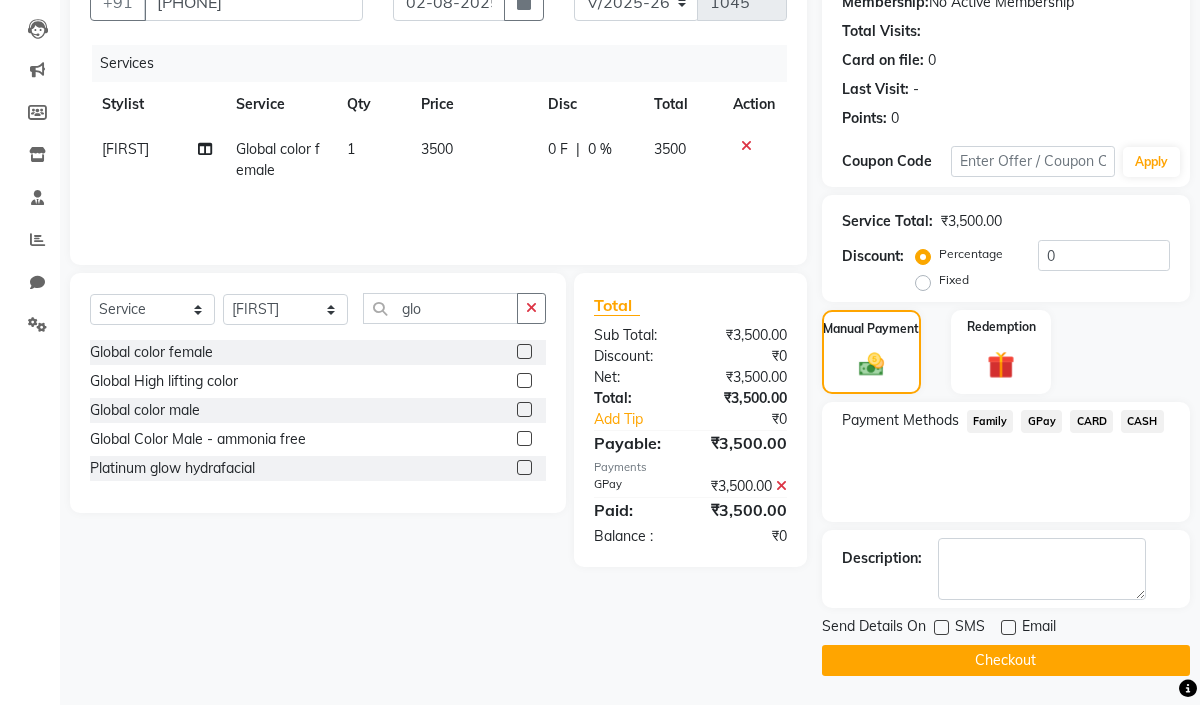 click on "Checkout" 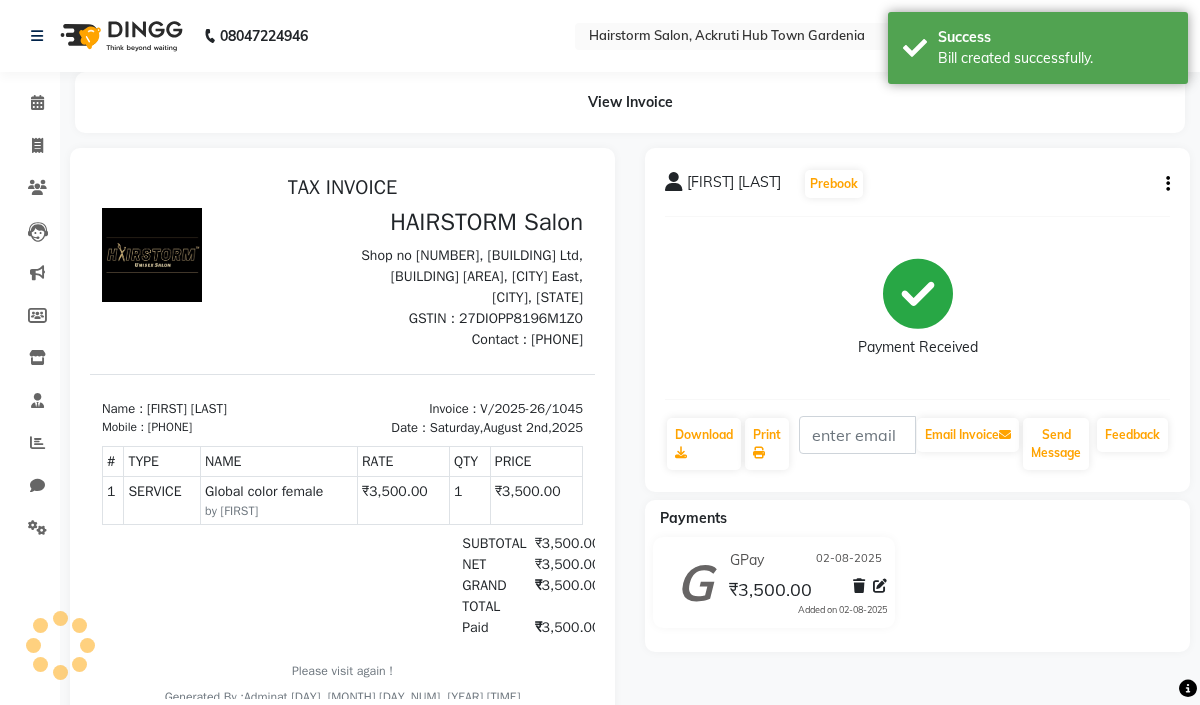 scroll, scrollTop: 0, scrollLeft: 0, axis: both 